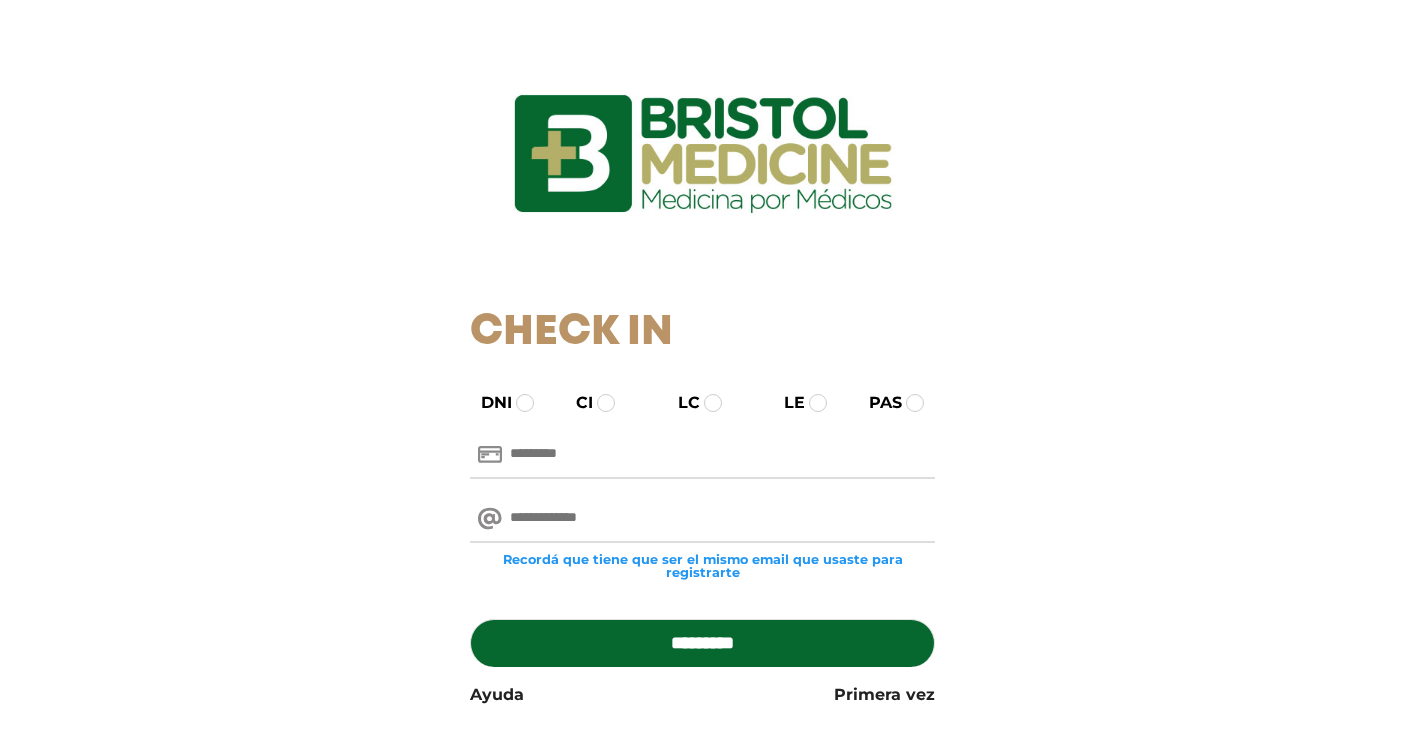 scroll, scrollTop: 0, scrollLeft: 0, axis: both 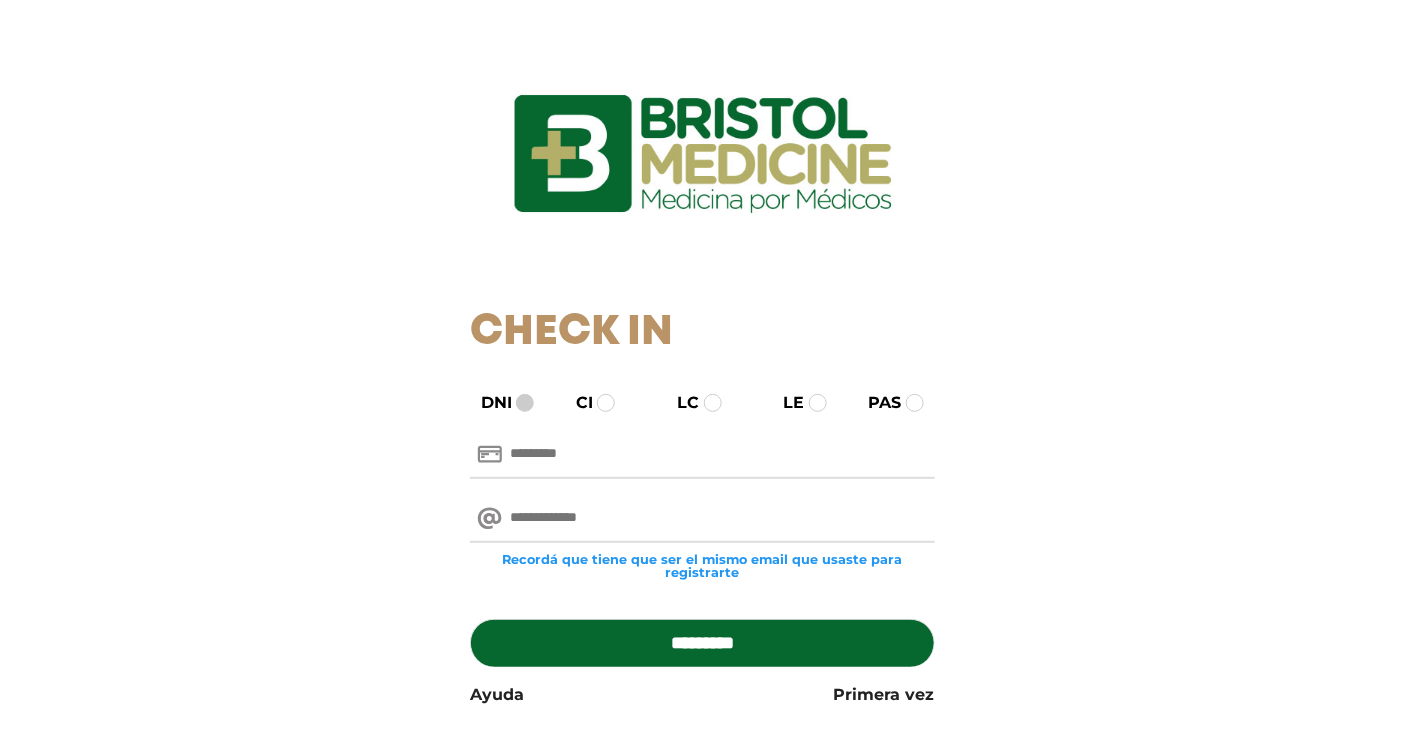 click at bounding box center [525, 403] 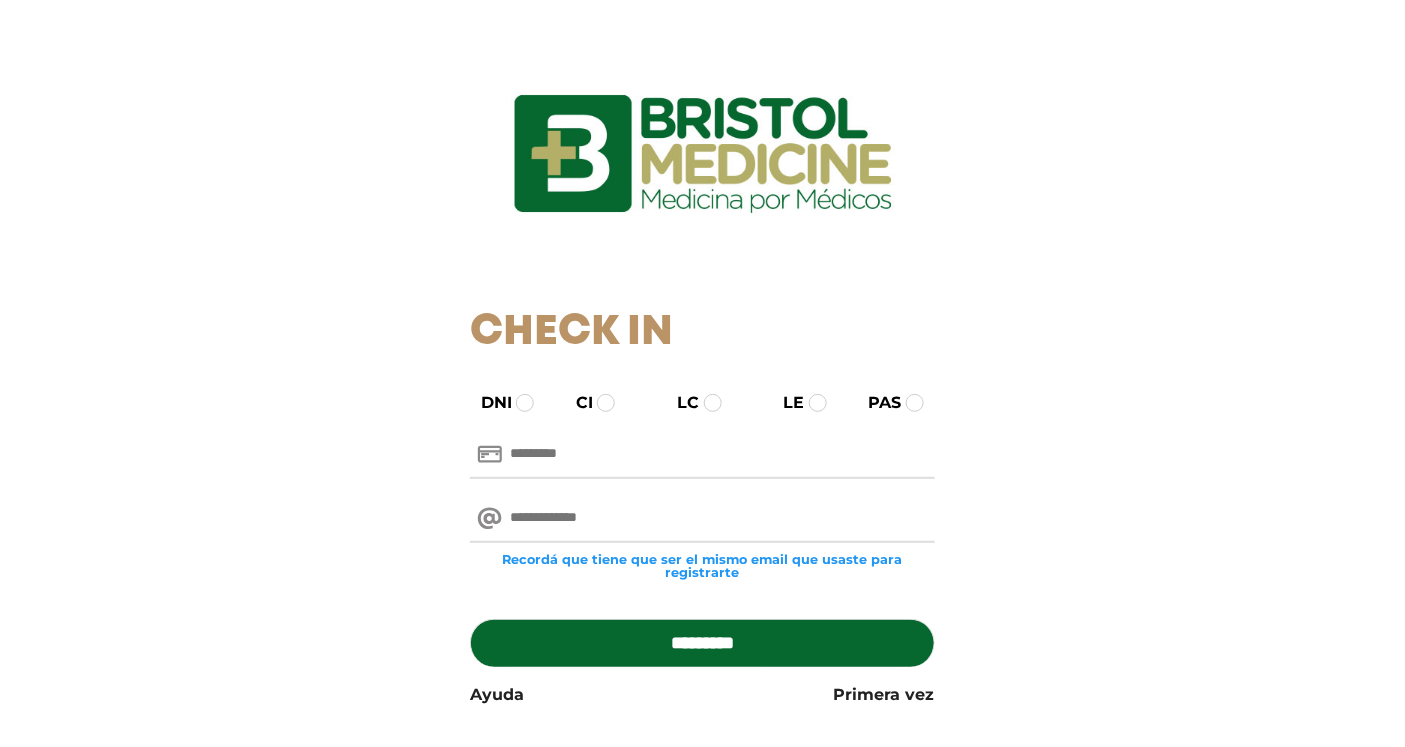 click at bounding box center [702, 455] 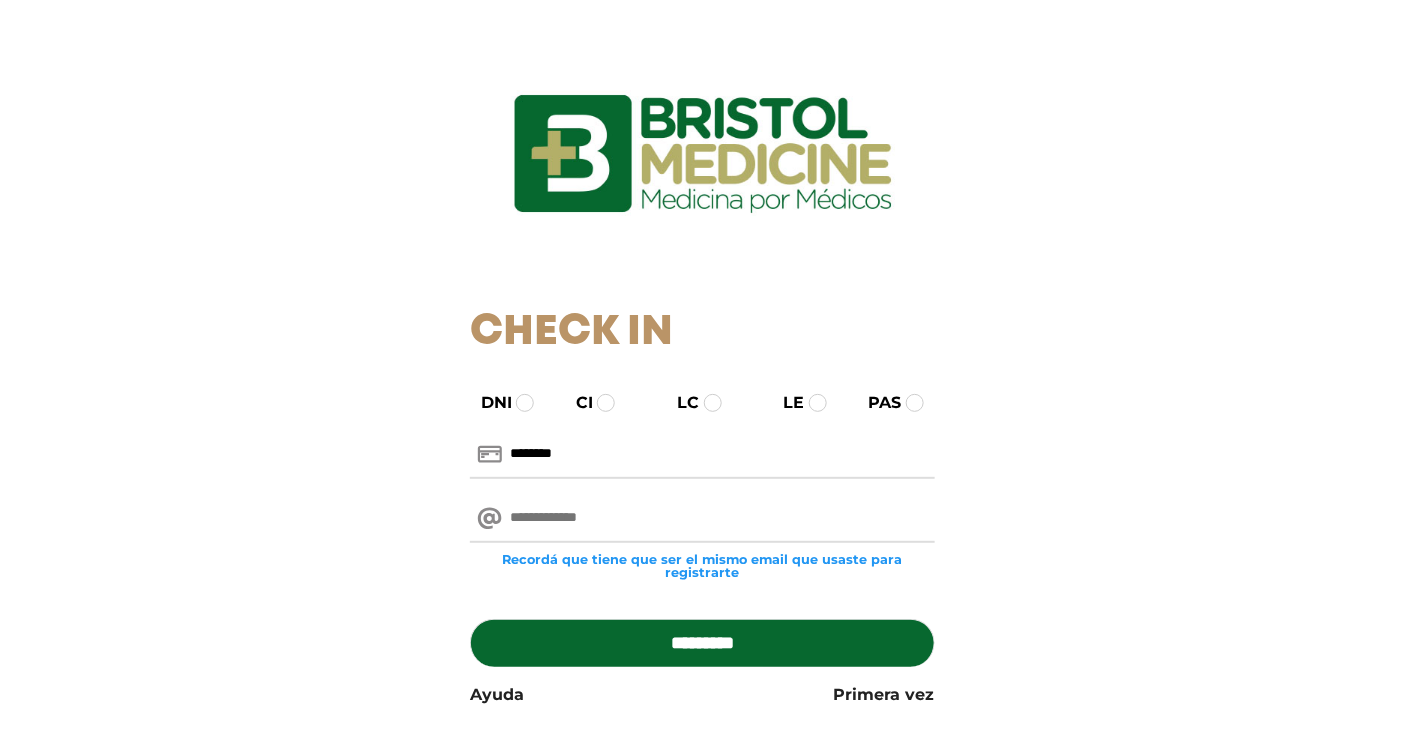 click at bounding box center (702, 519) 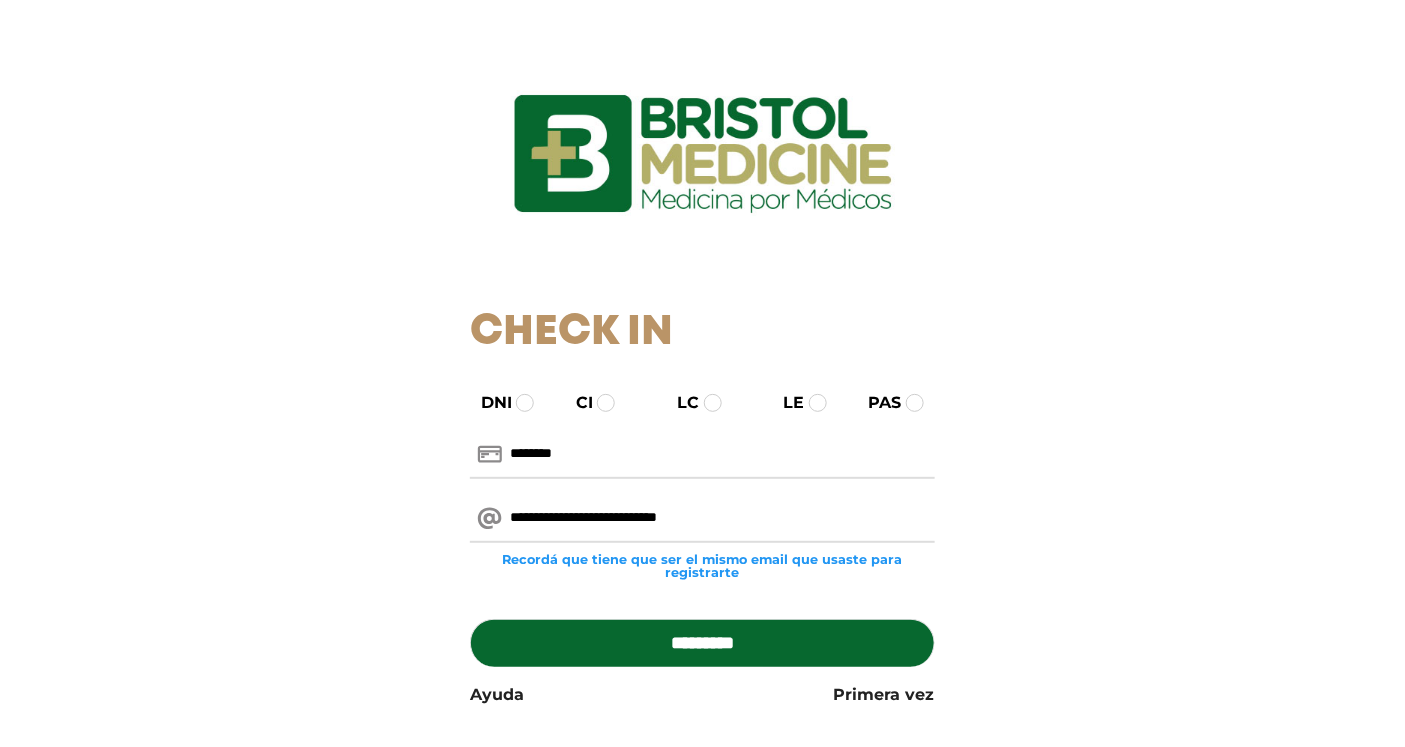 click on "*********" at bounding box center [702, 643] 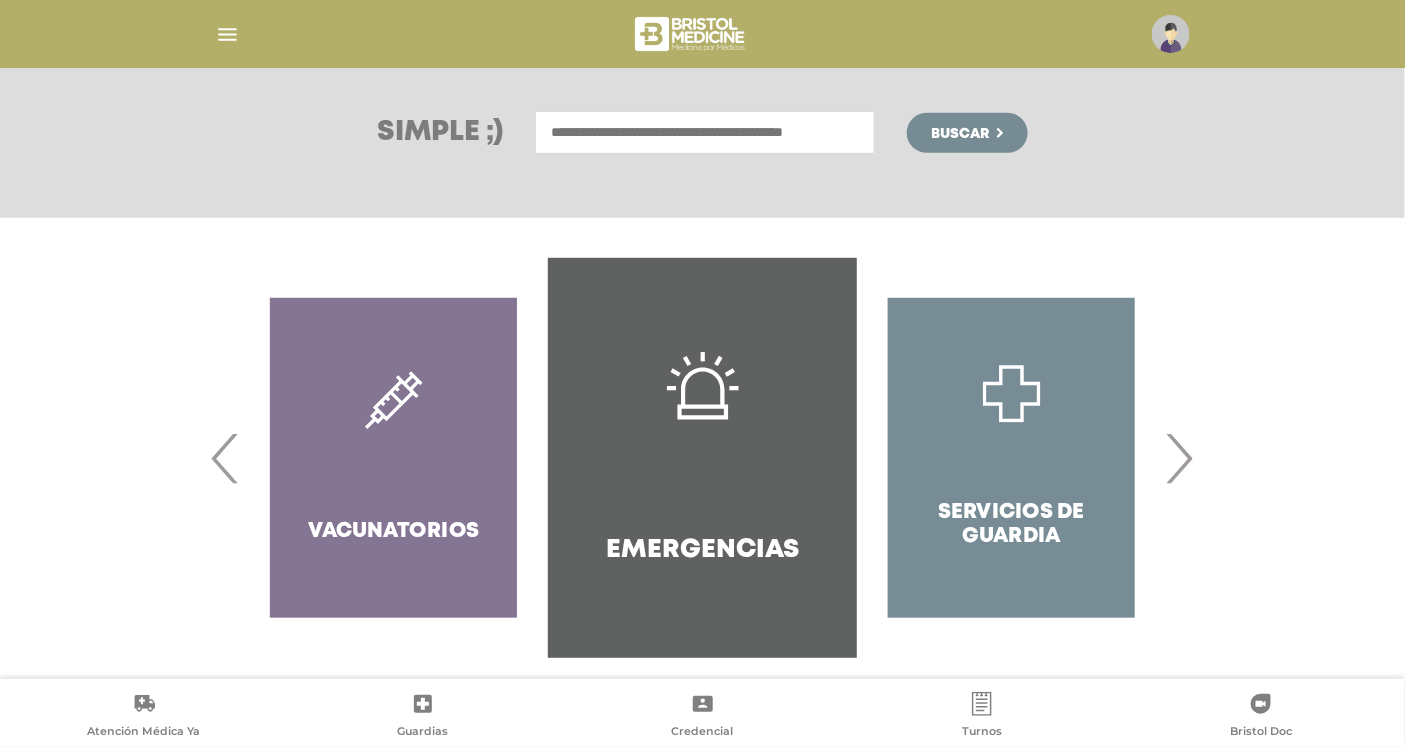 scroll, scrollTop: 278, scrollLeft: 0, axis: vertical 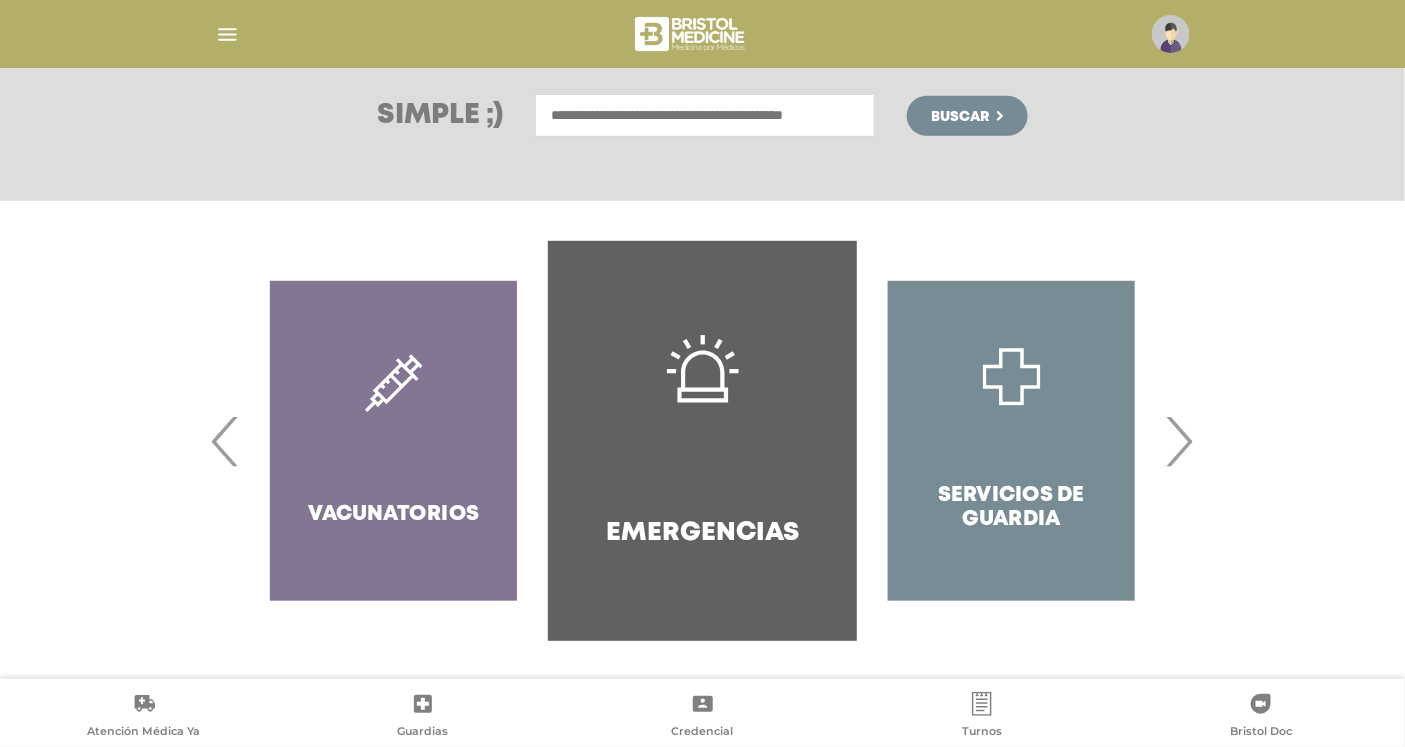 click on "›" at bounding box center (1179, 441) 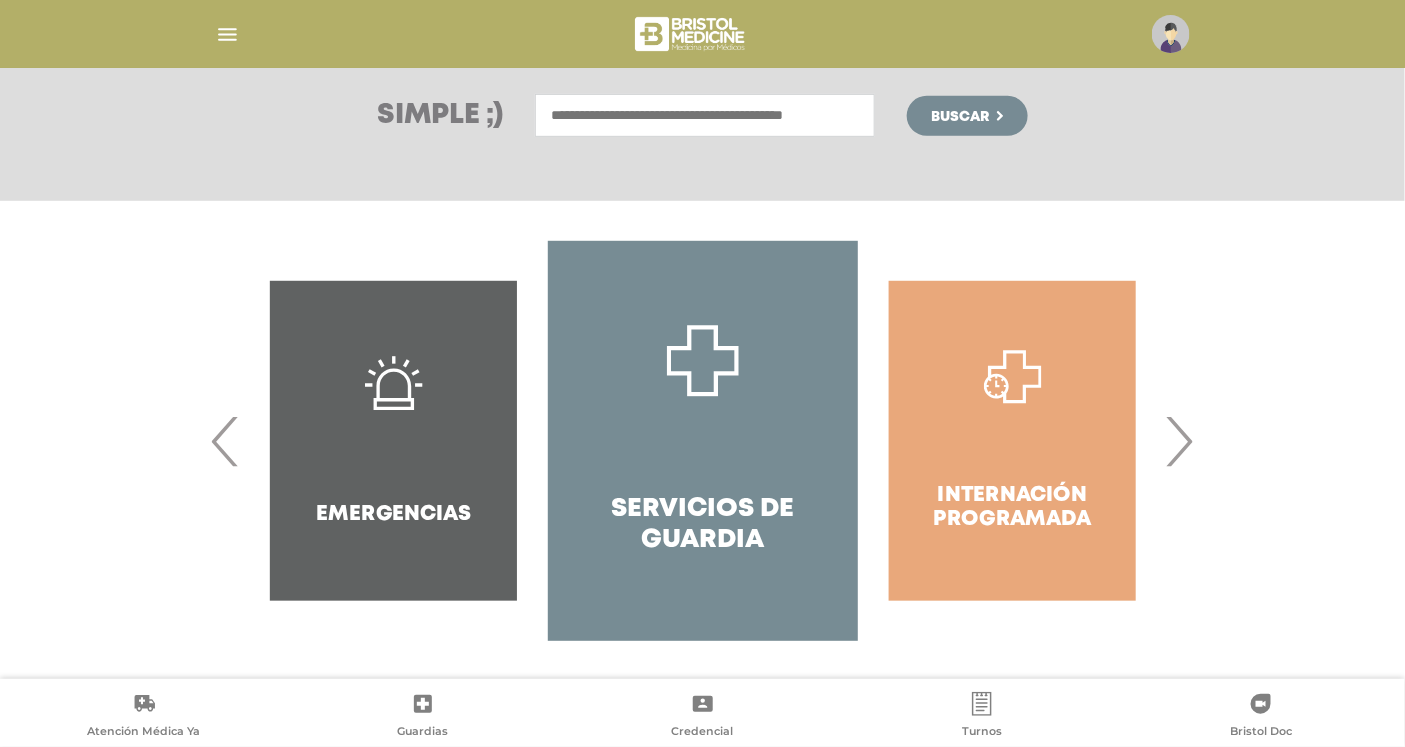 click on "›" at bounding box center (1179, 441) 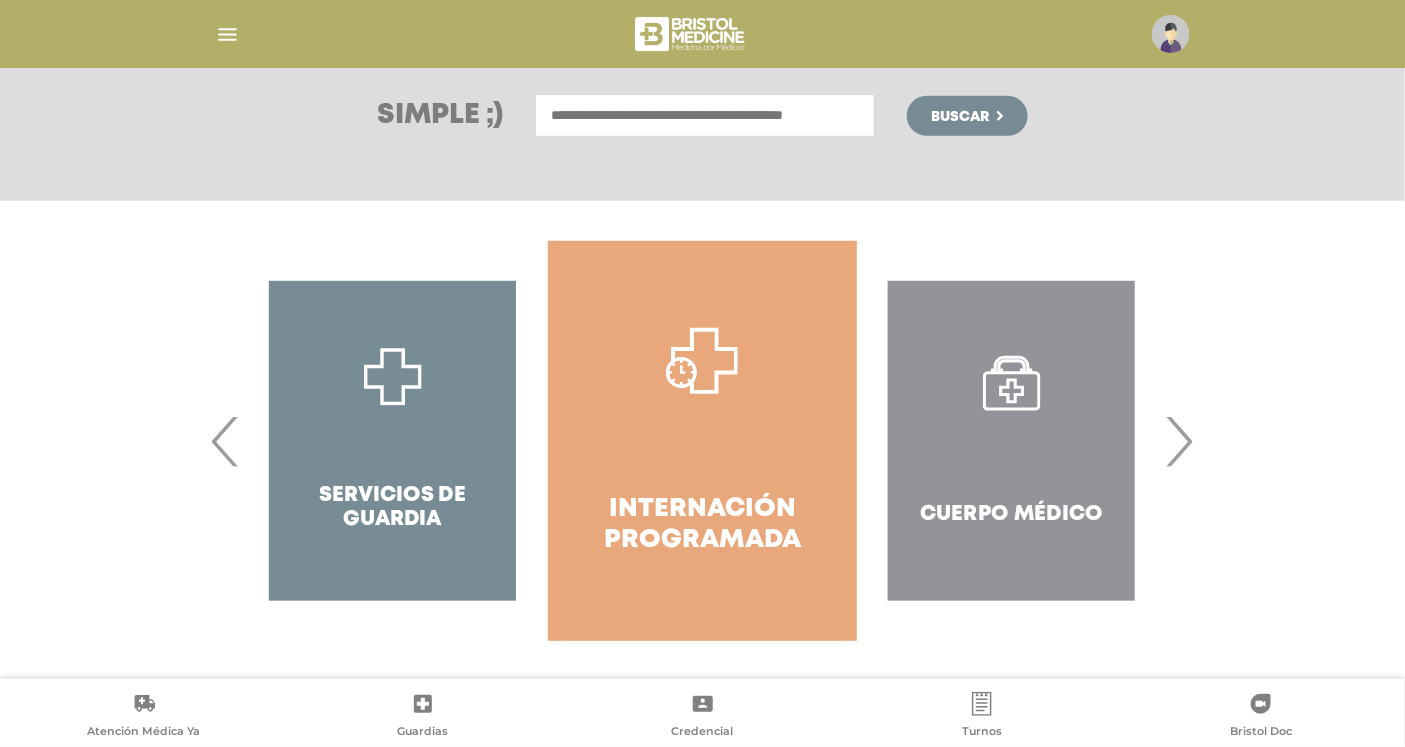 click on "›" at bounding box center [1179, 441] 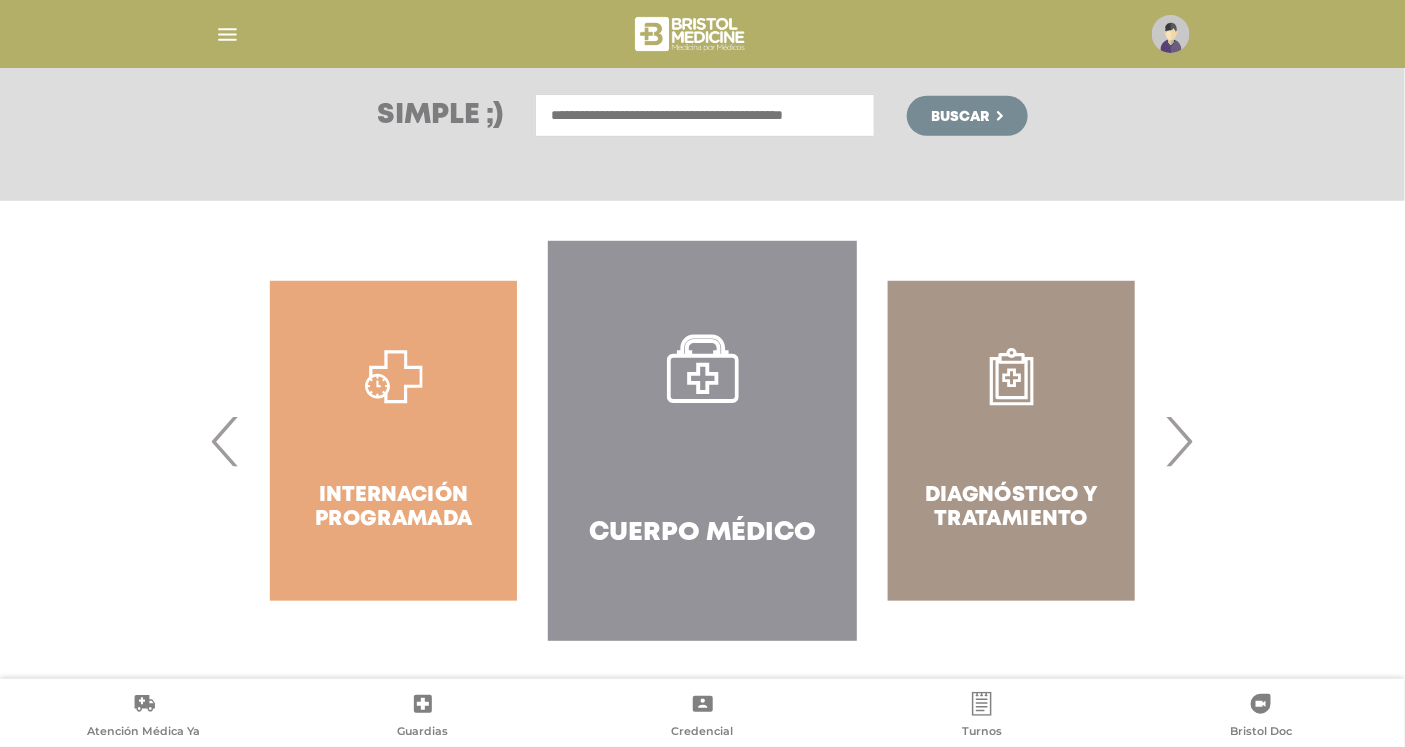 click on "›" at bounding box center [1179, 441] 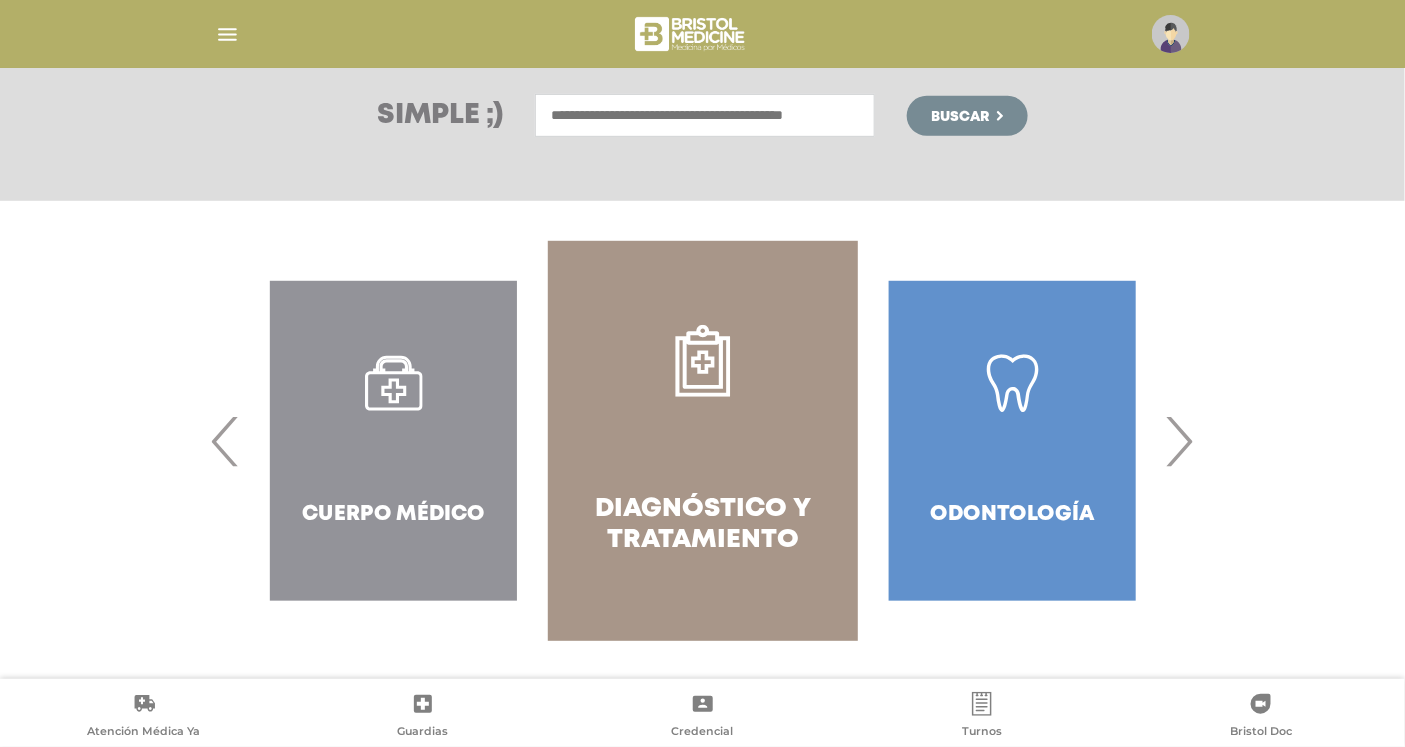 click on "›" at bounding box center [1179, 441] 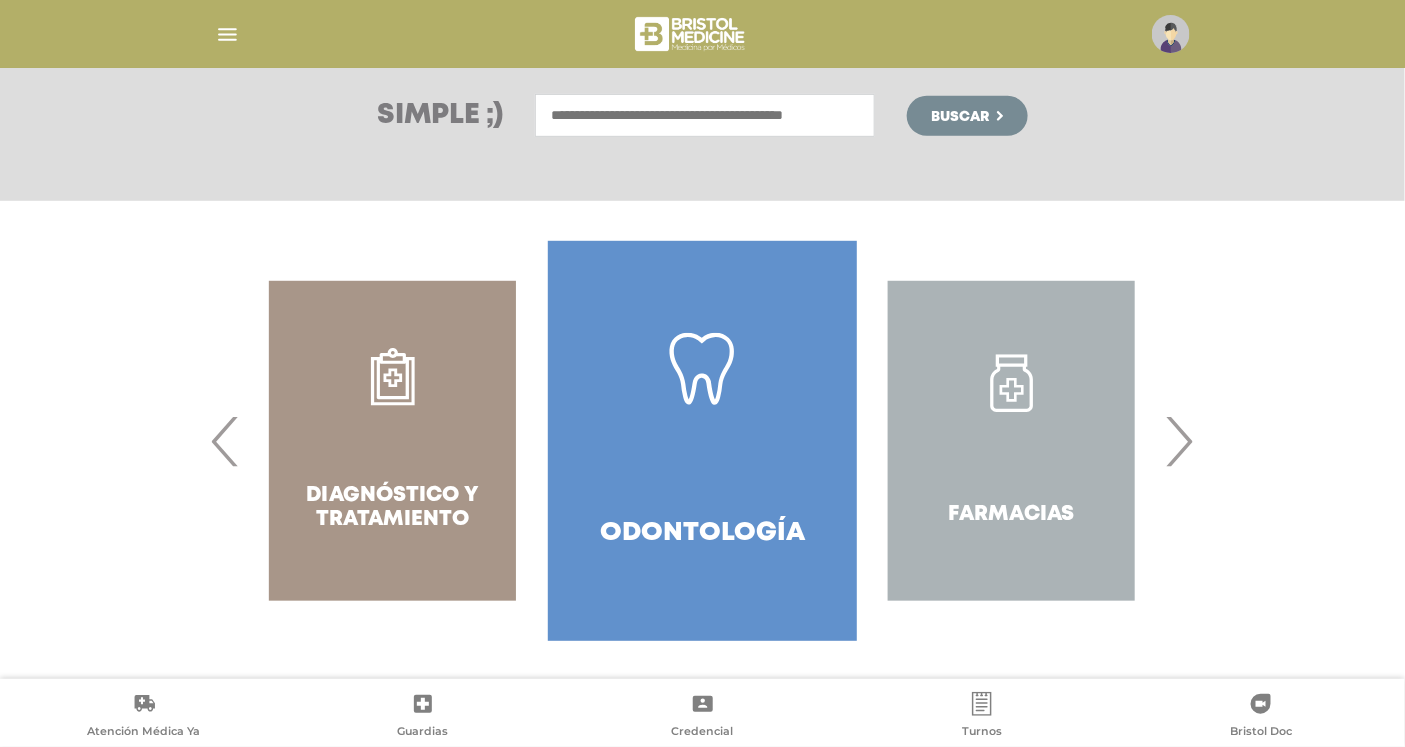 click on "›" at bounding box center (1179, 441) 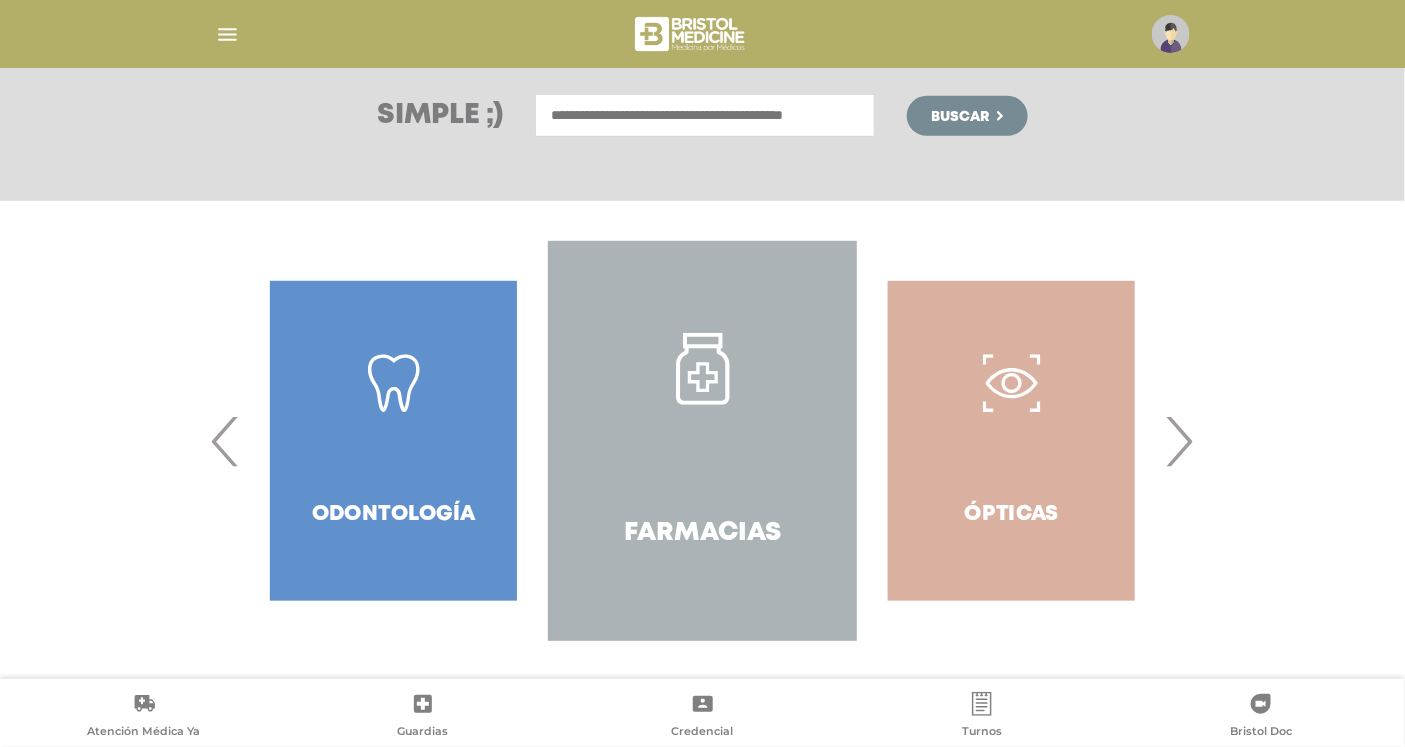 click on "›" at bounding box center [1179, 441] 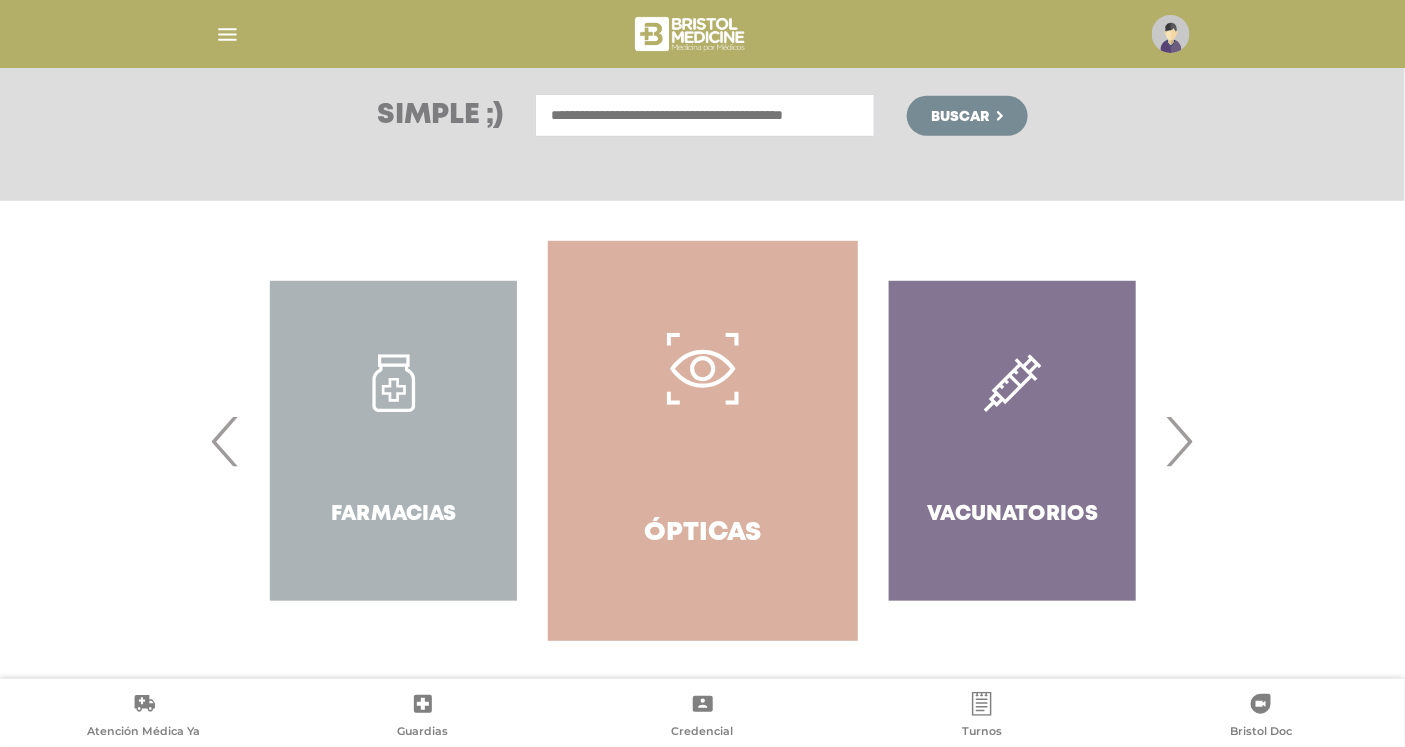 click on "›" at bounding box center [1179, 441] 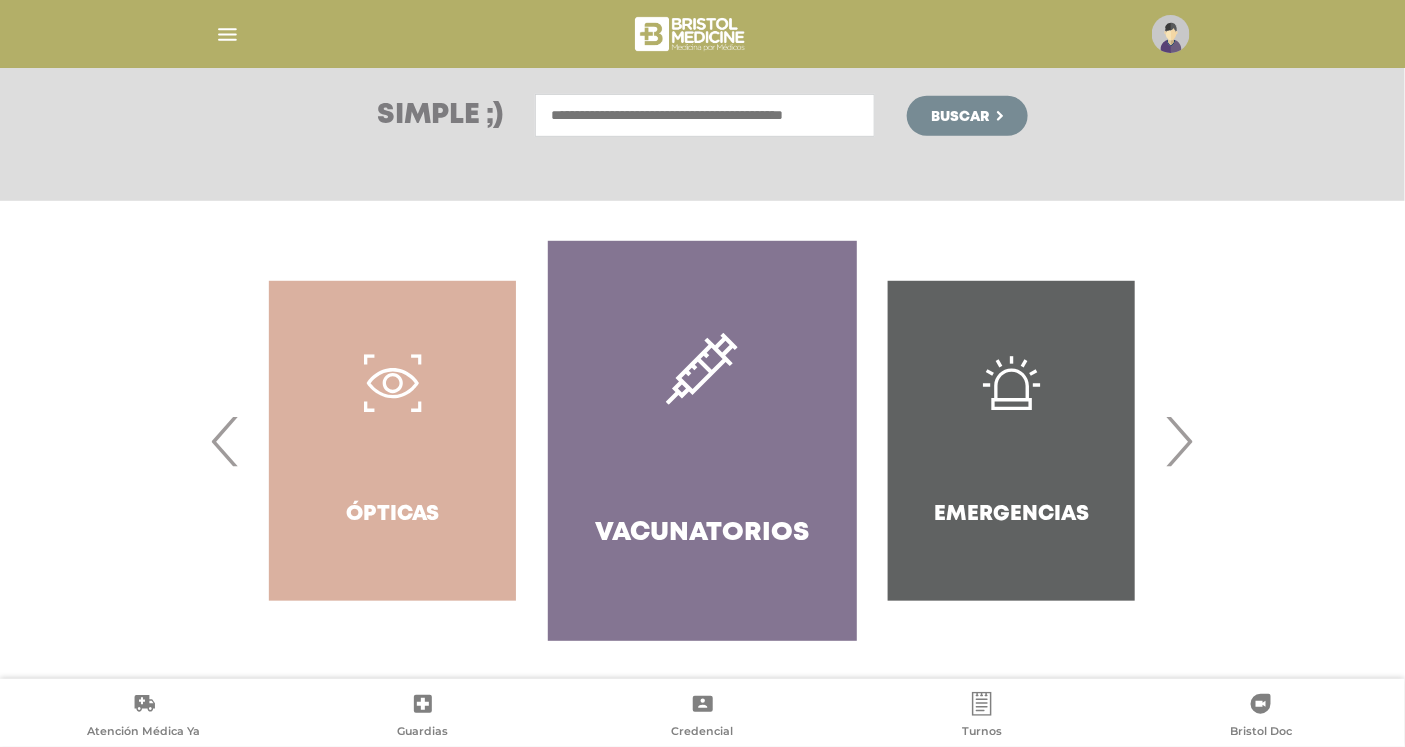 click on "›" at bounding box center (1179, 441) 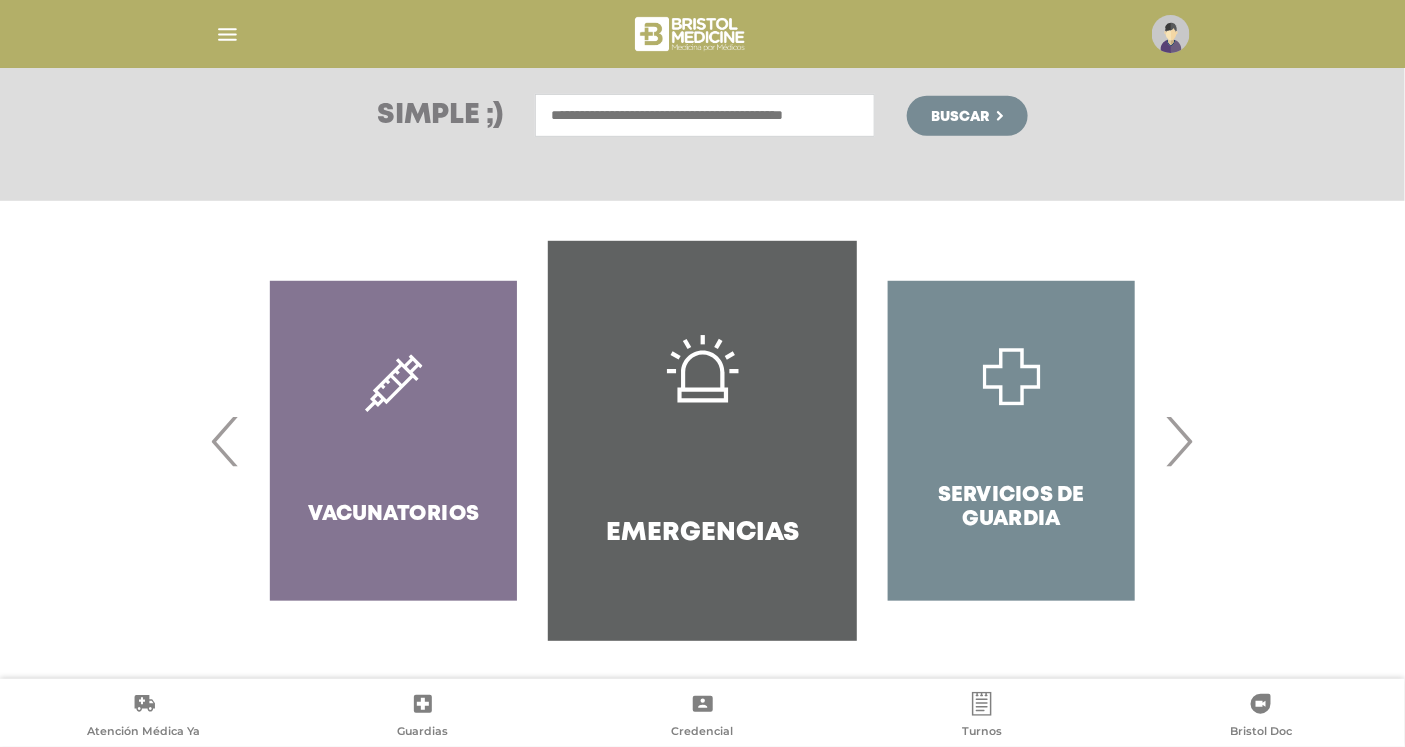 click on "›" at bounding box center [1179, 441] 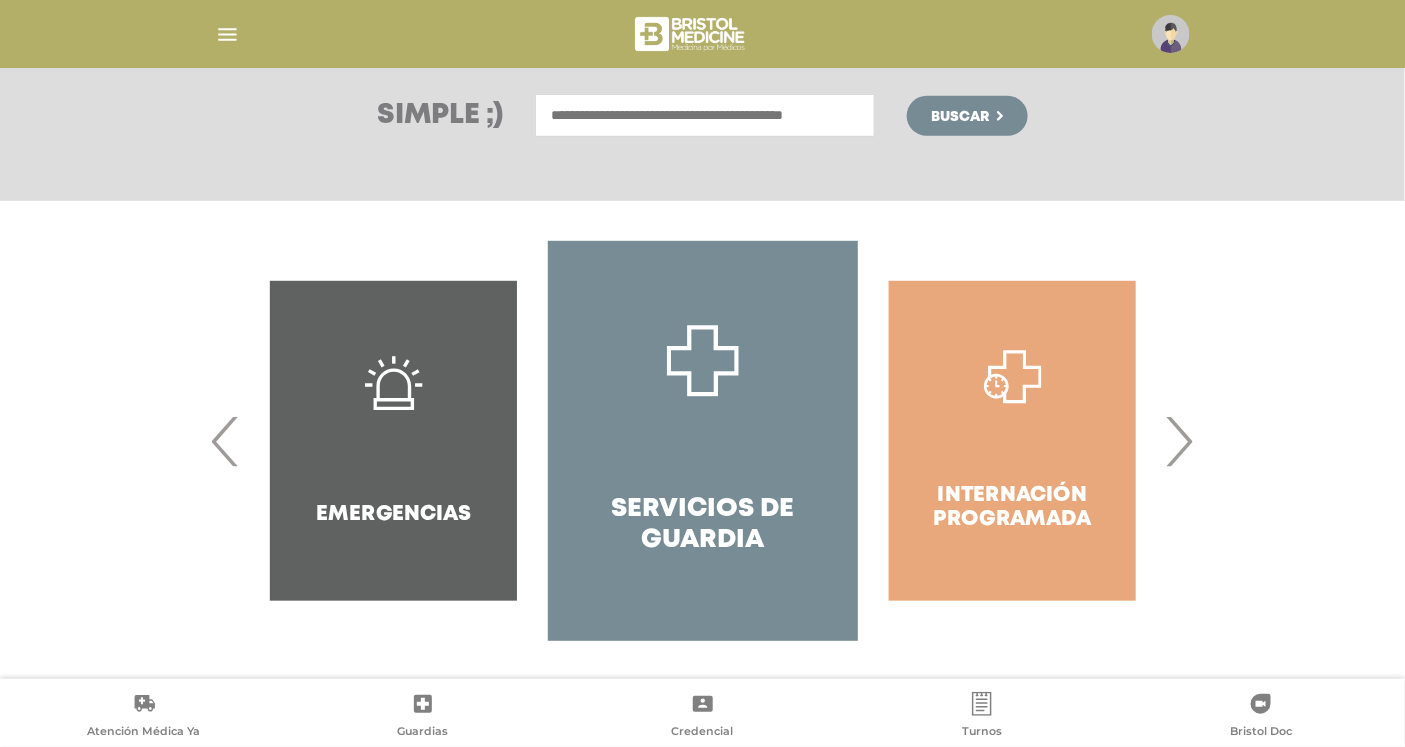 click on "›" at bounding box center (1179, 441) 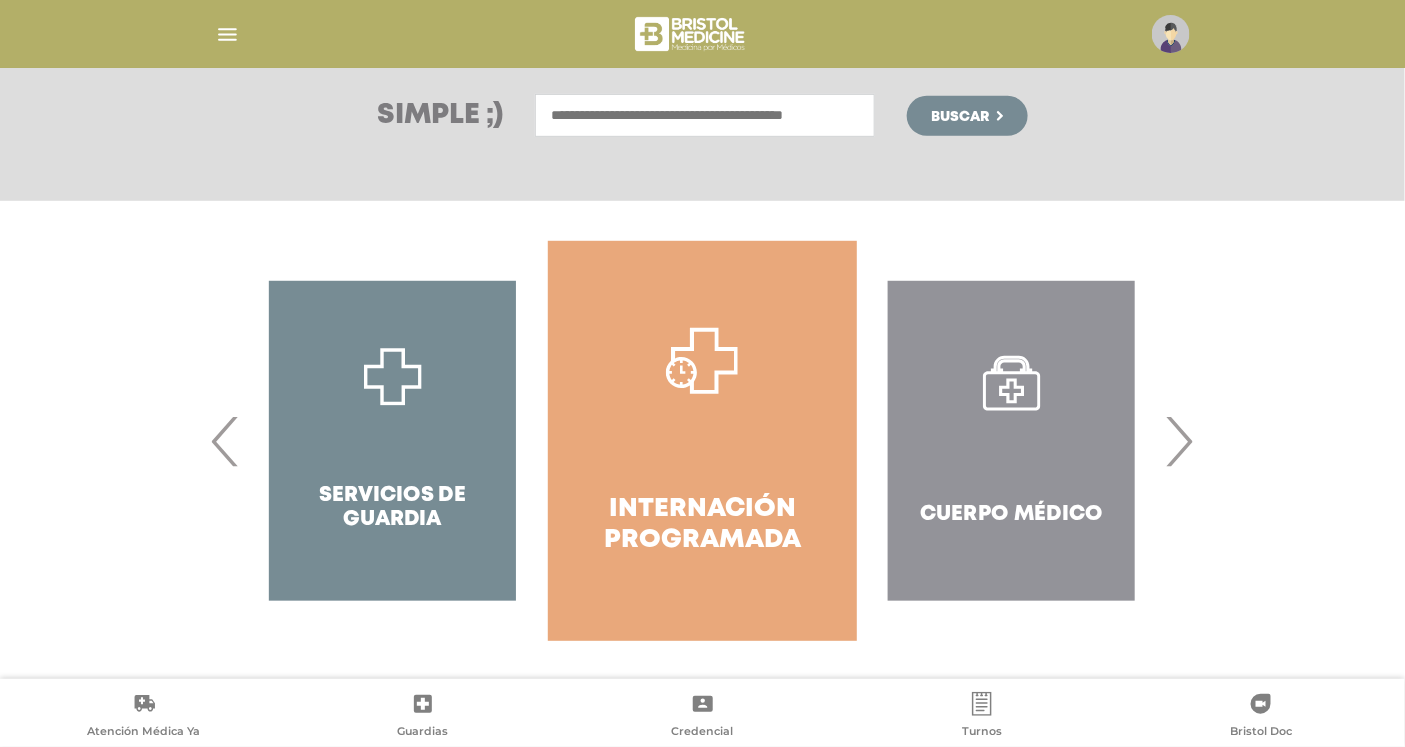 click on "›" at bounding box center [1179, 441] 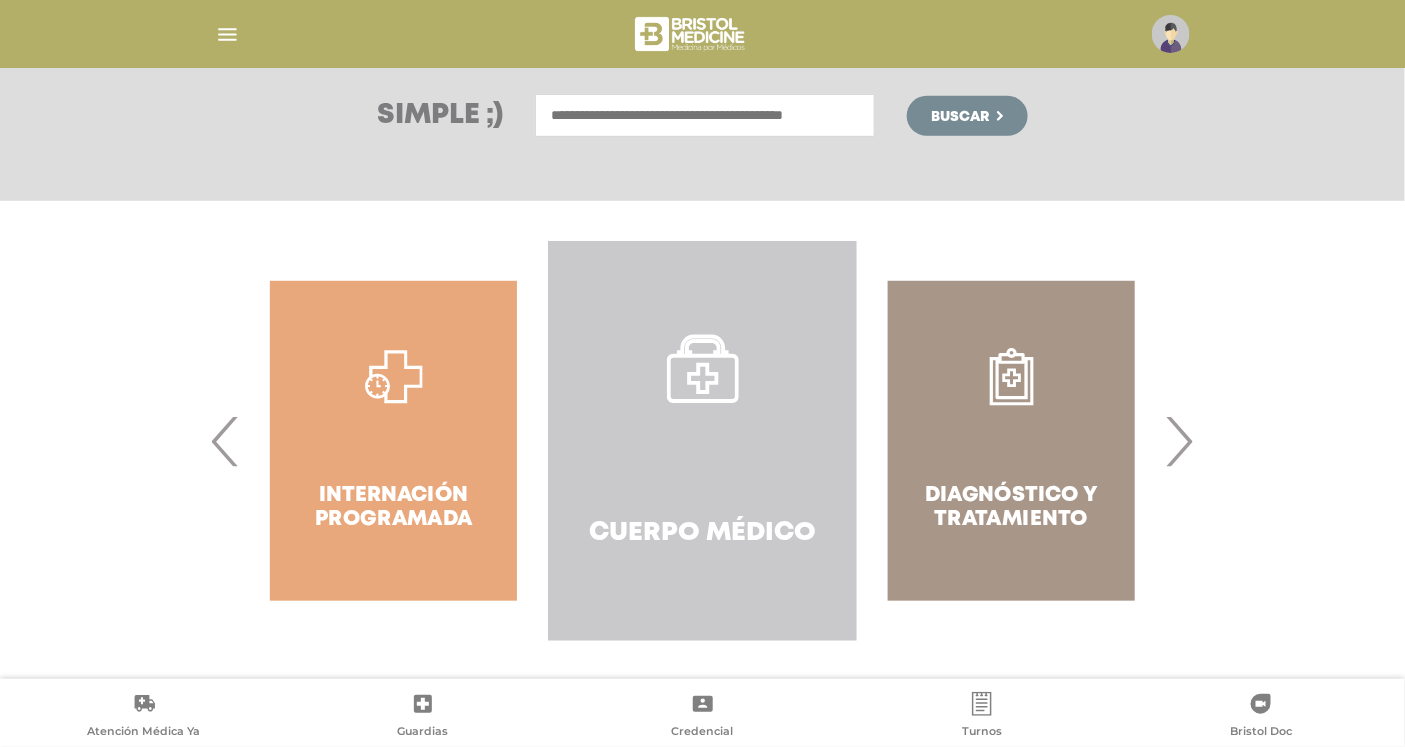 click on "Cuerpo Médico" at bounding box center [702, 441] 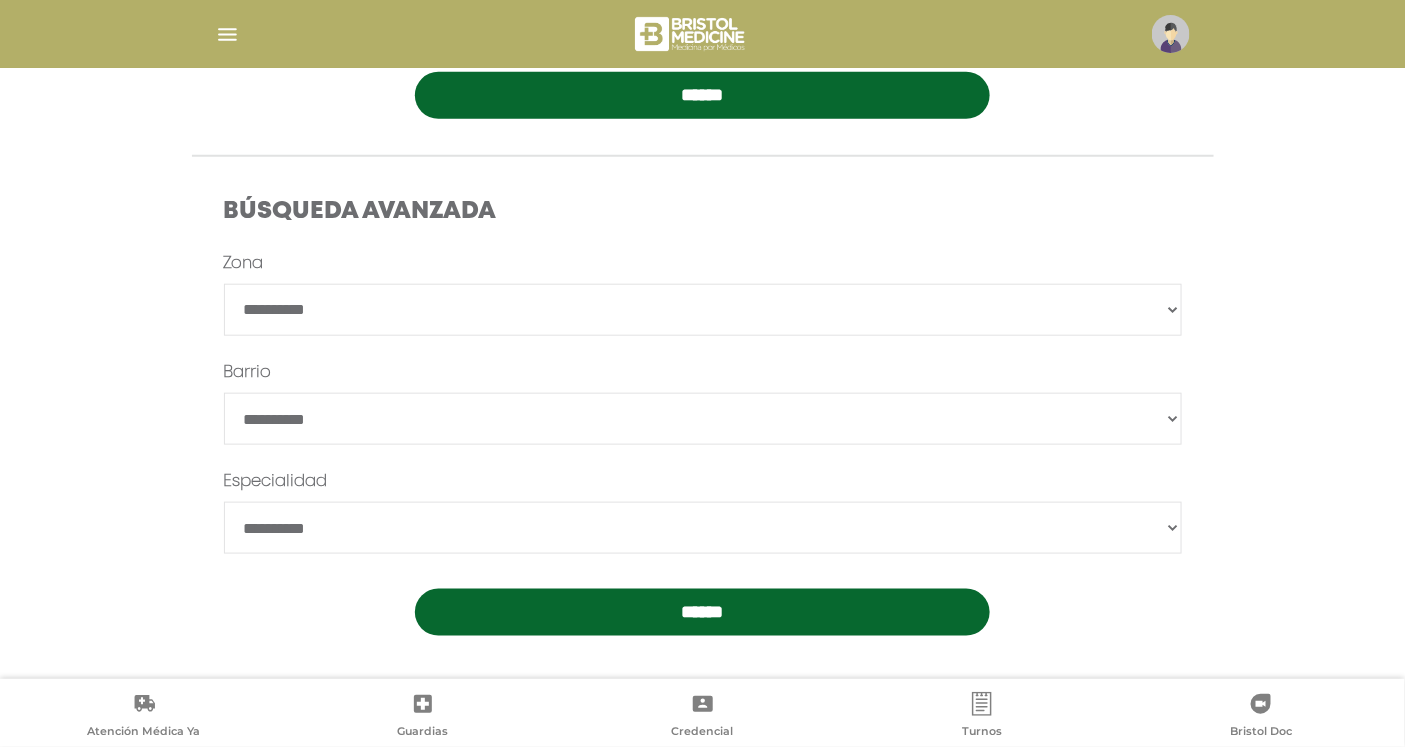 scroll, scrollTop: 501, scrollLeft: 0, axis: vertical 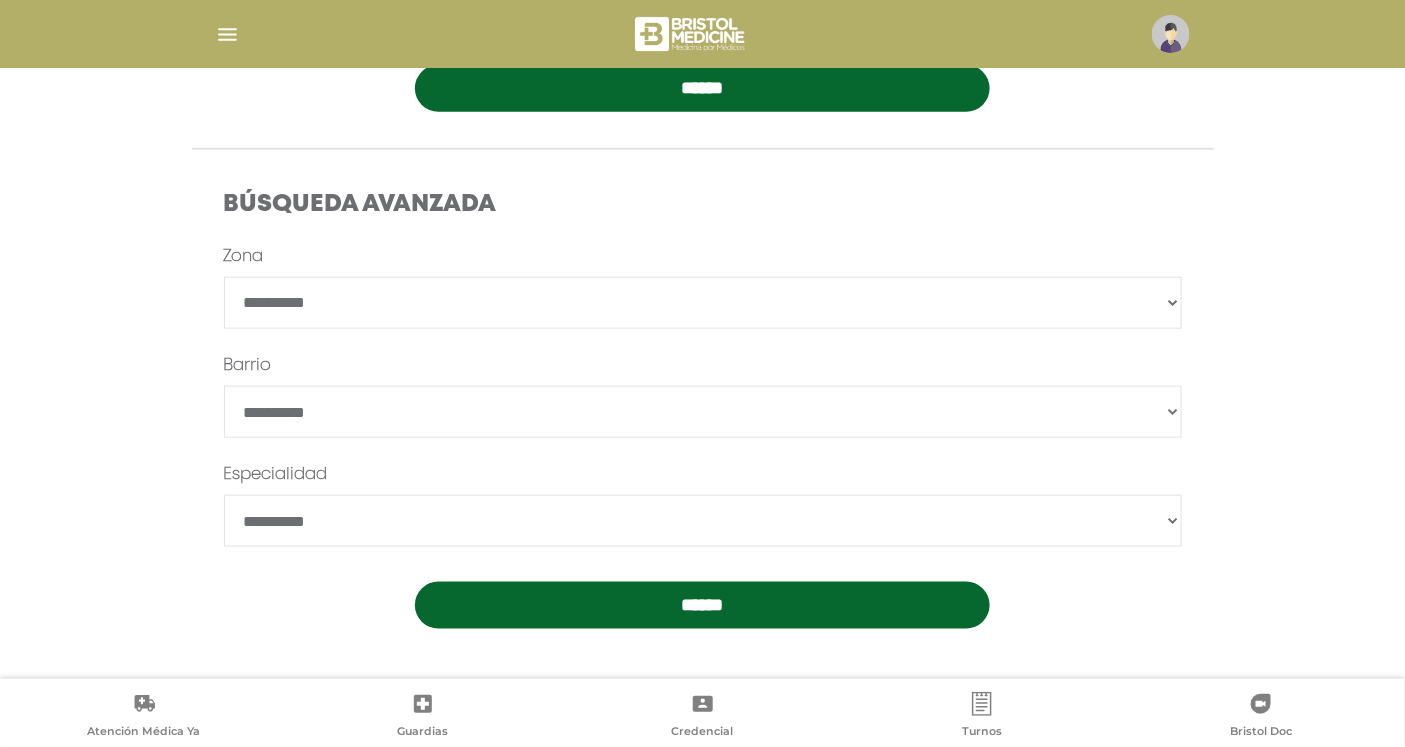 click on "**********" at bounding box center [703, 303] 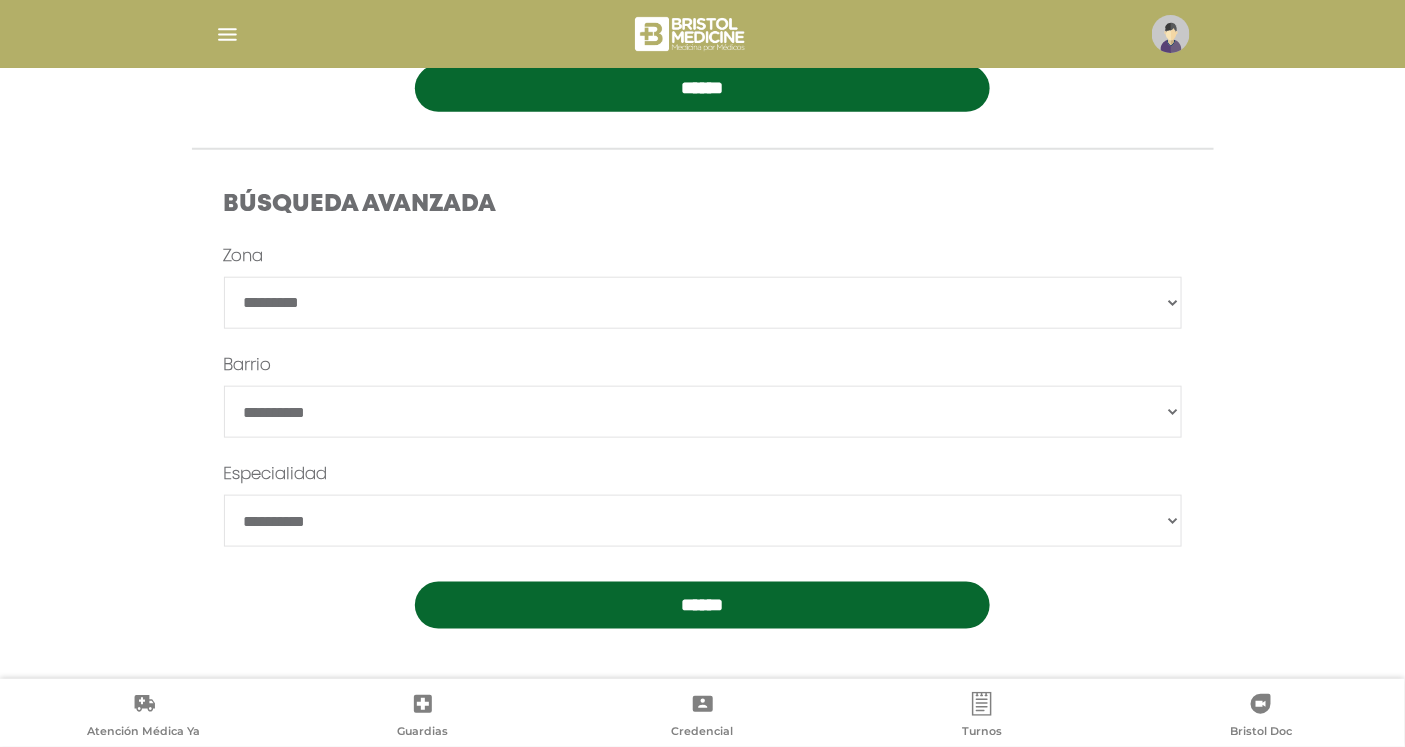 click on "**********" at bounding box center [703, 303] 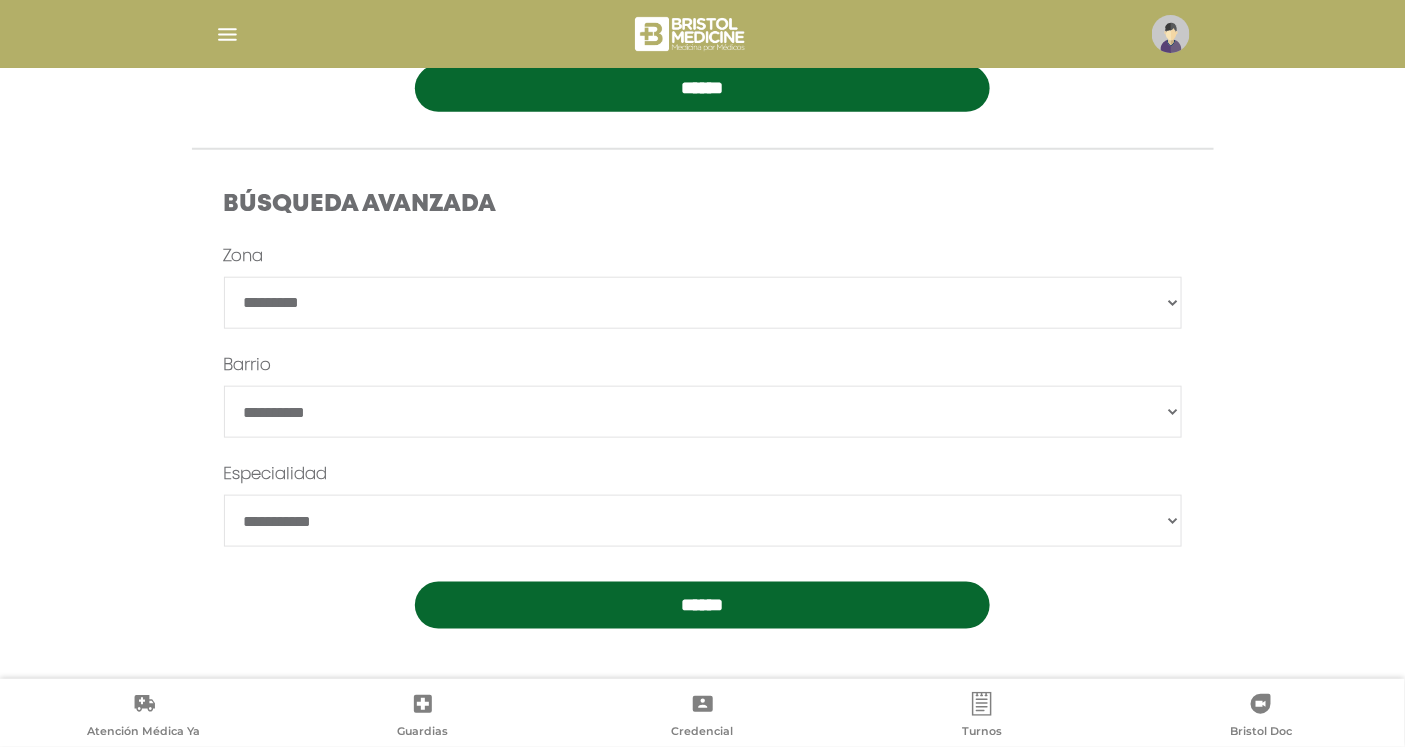 click on "**********" at bounding box center [703, 521] 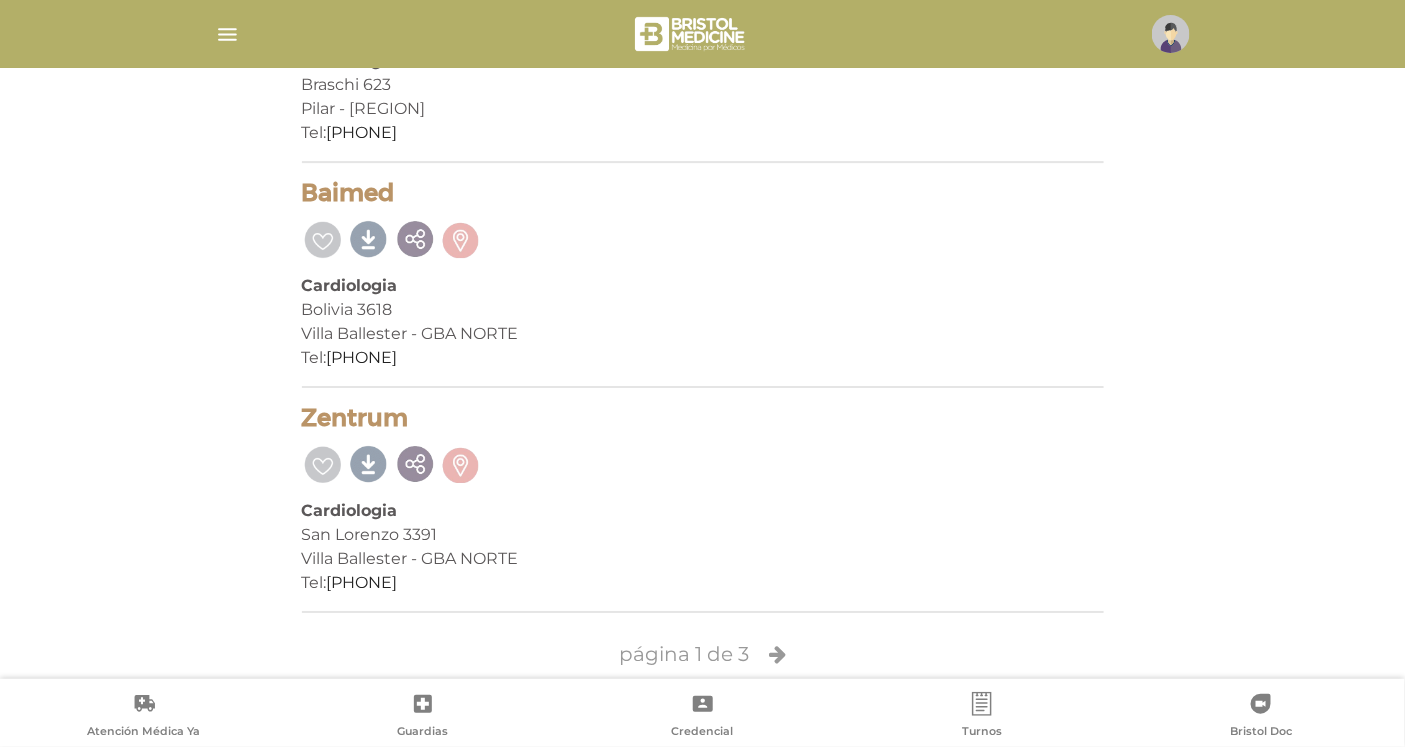 scroll, scrollTop: 4620, scrollLeft: 0, axis: vertical 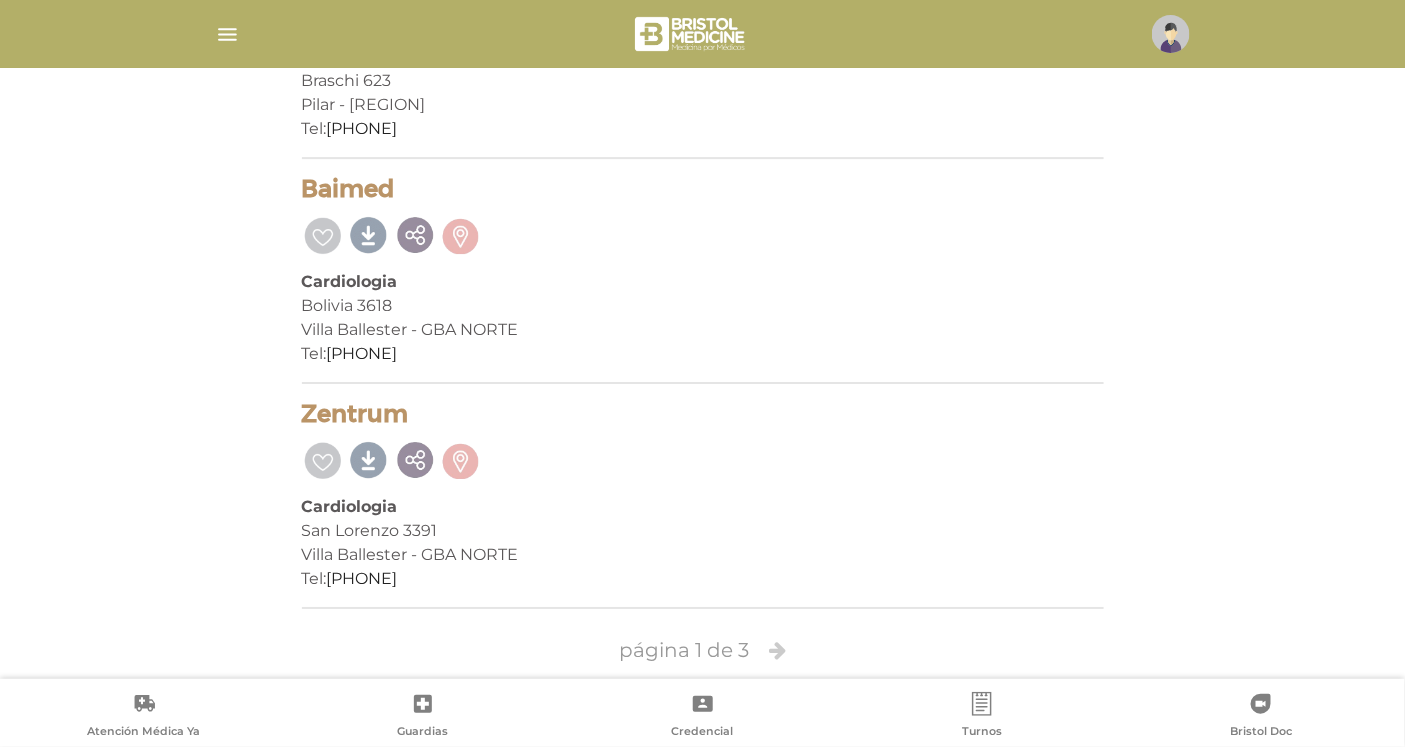 click at bounding box center [777, 650] 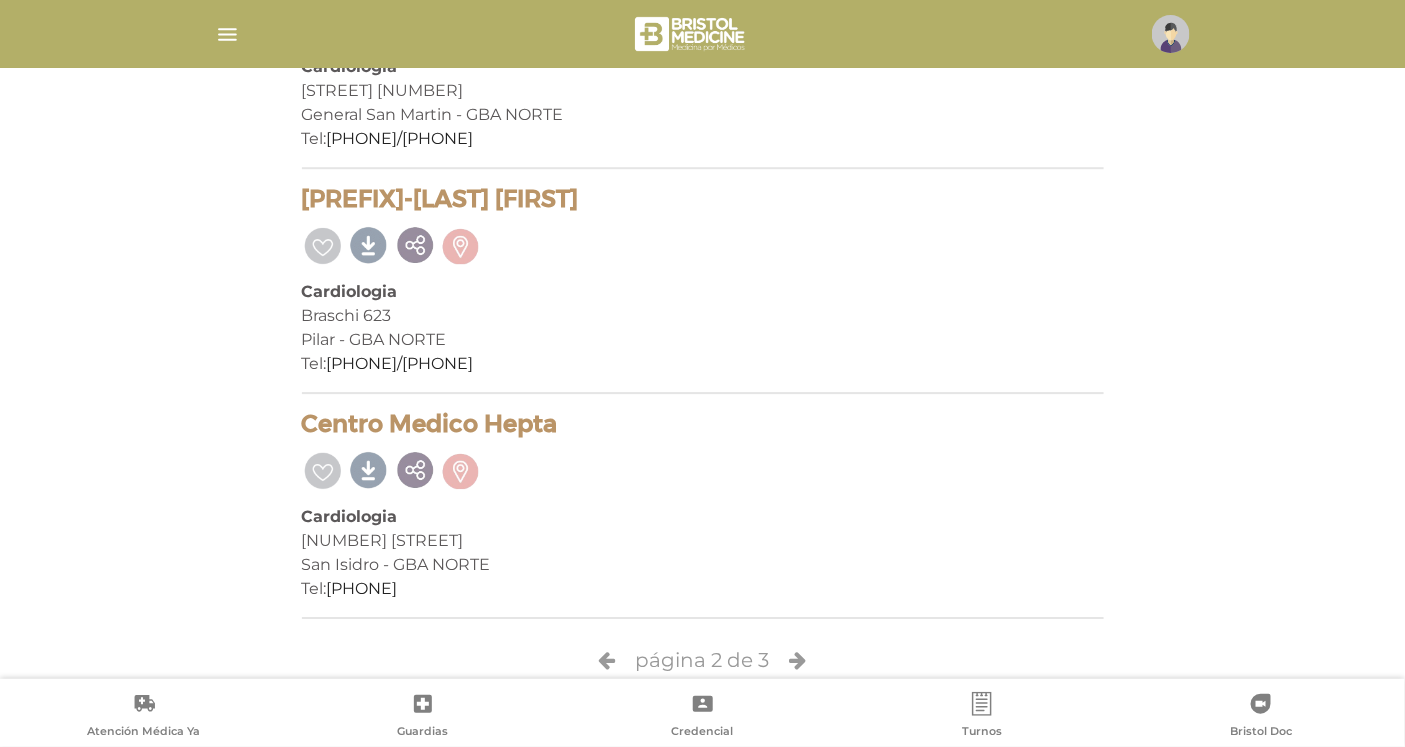 scroll, scrollTop: 4395, scrollLeft: 0, axis: vertical 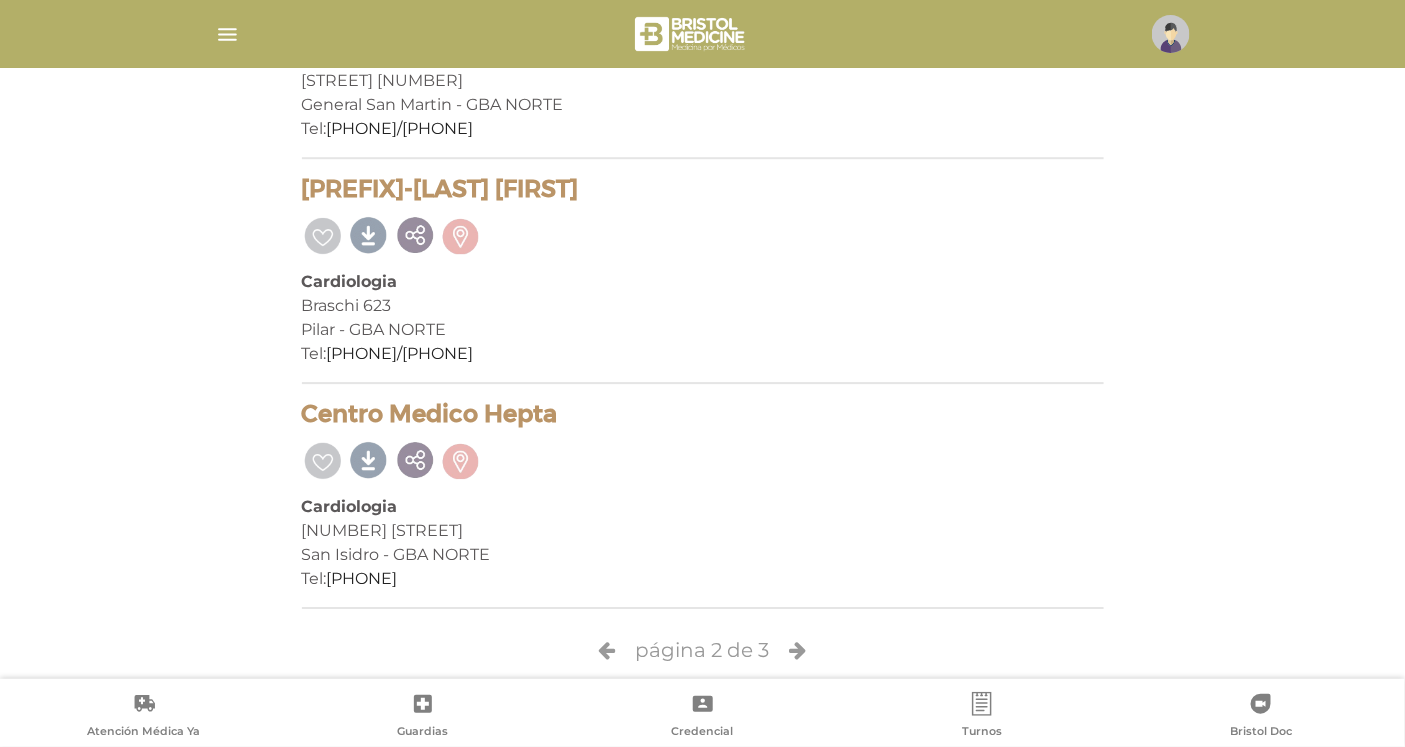 click at bounding box center [798, 650] 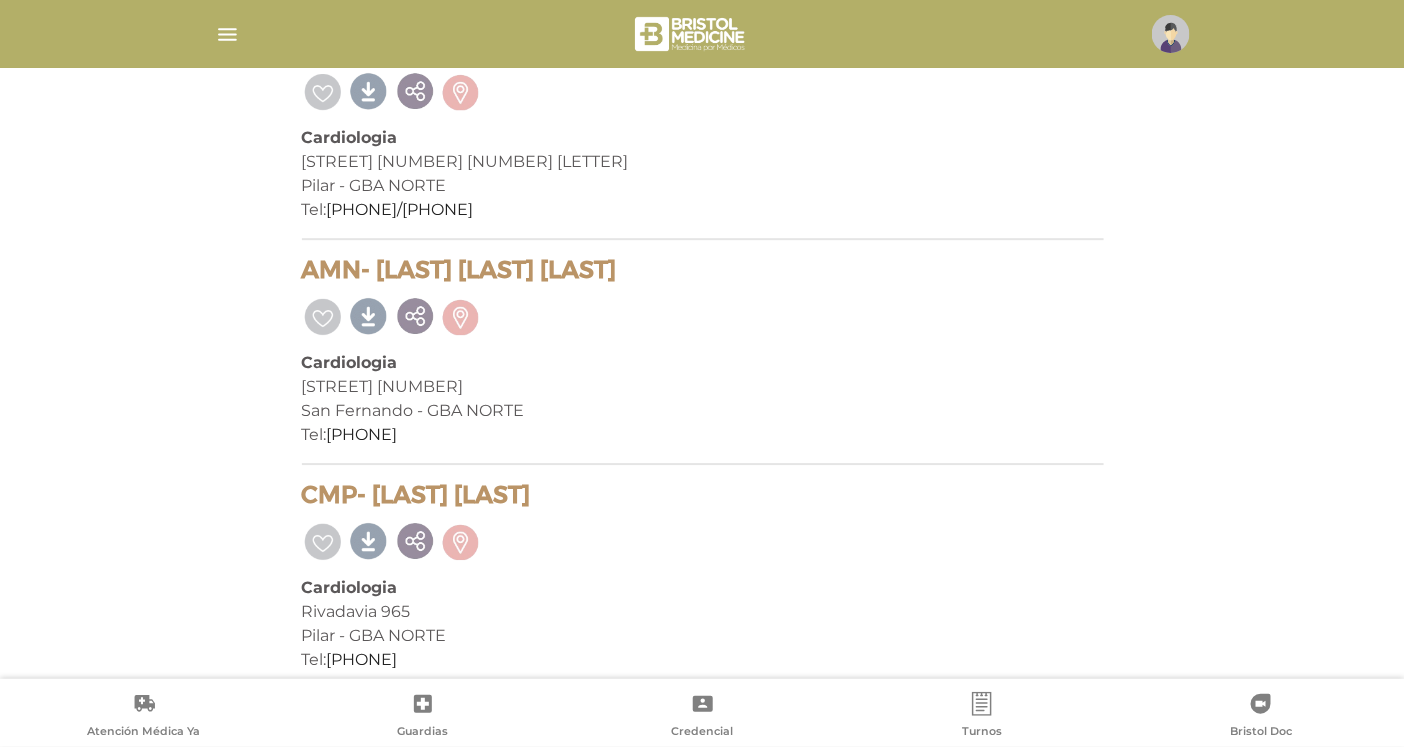 scroll, scrollTop: 1712, scrollLeft: 0, axis: vertical 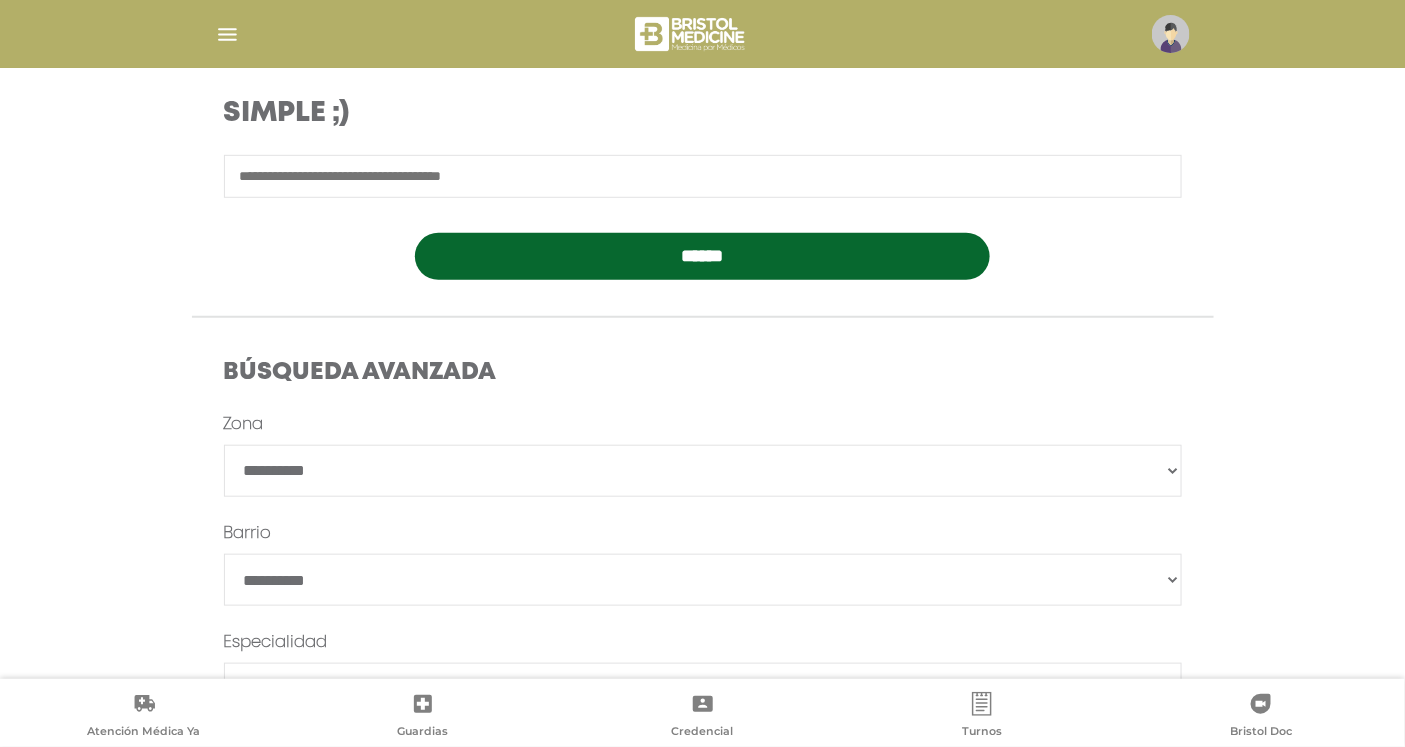 click at bounding box center [703, 176] 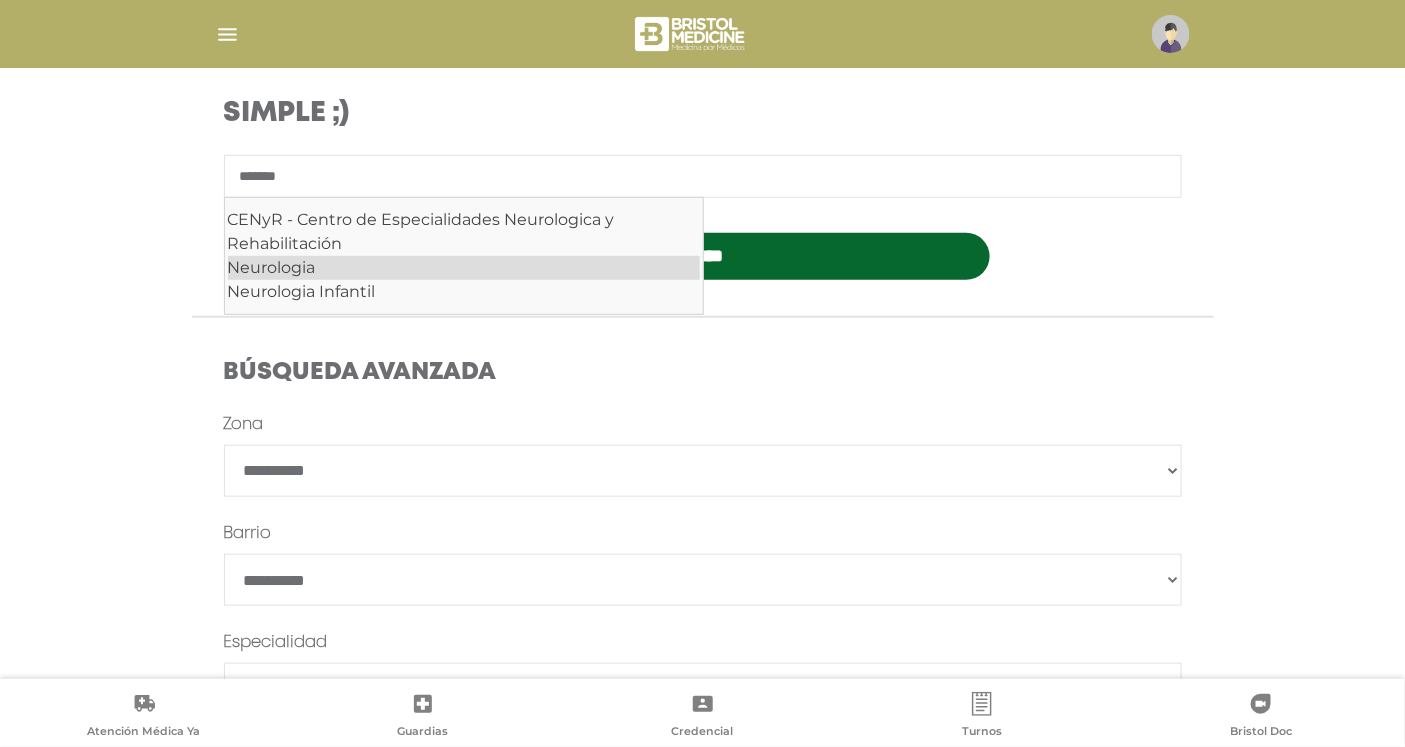 click on "Neurologia" at bounding box center (464, 268) 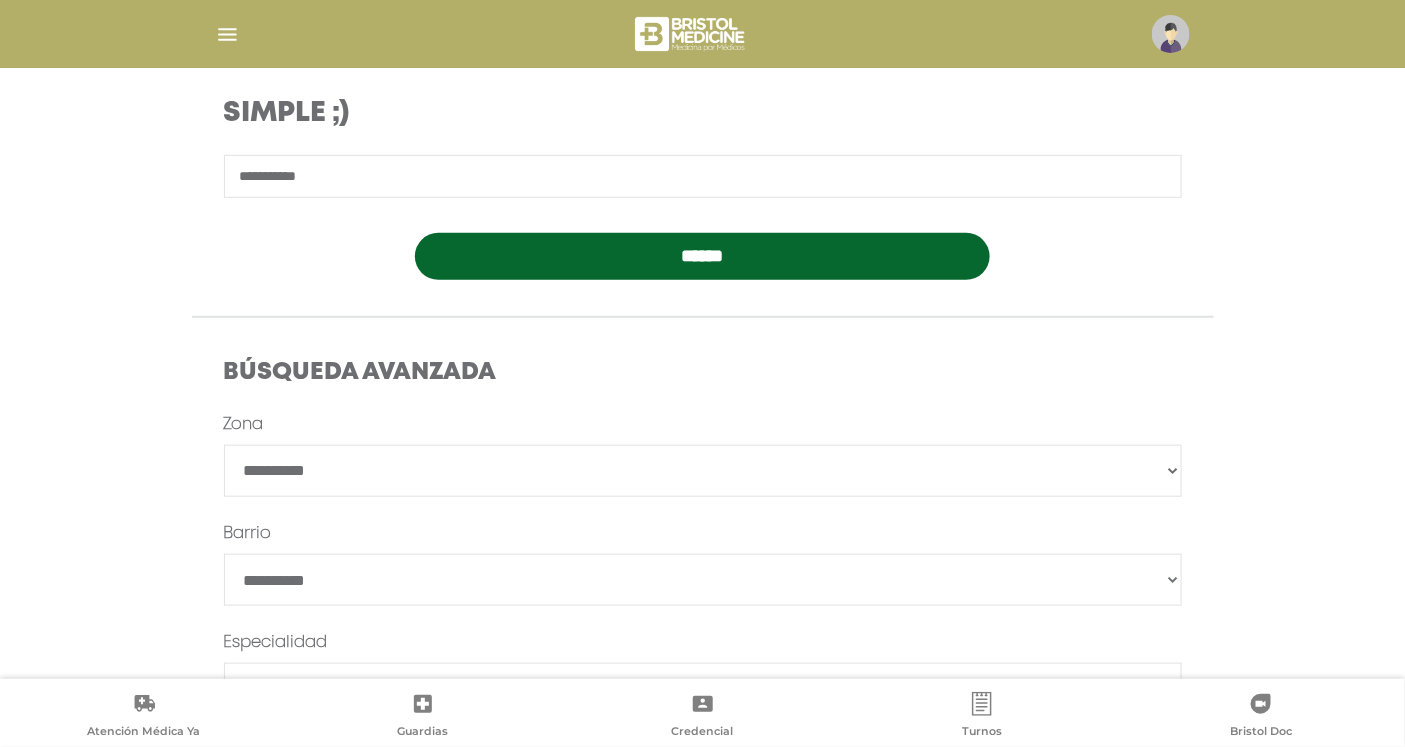 type on "**********" 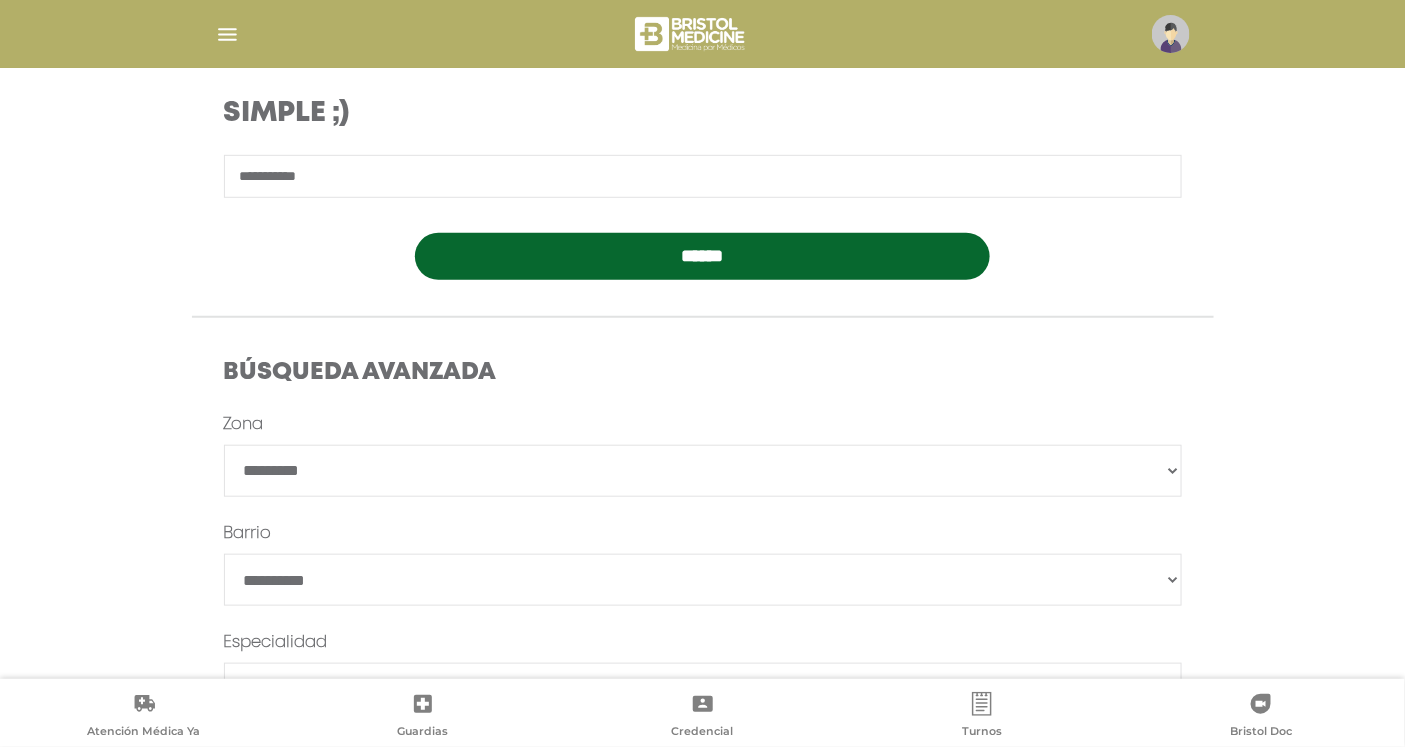 click on "**********" at bounding box center [703, 471] 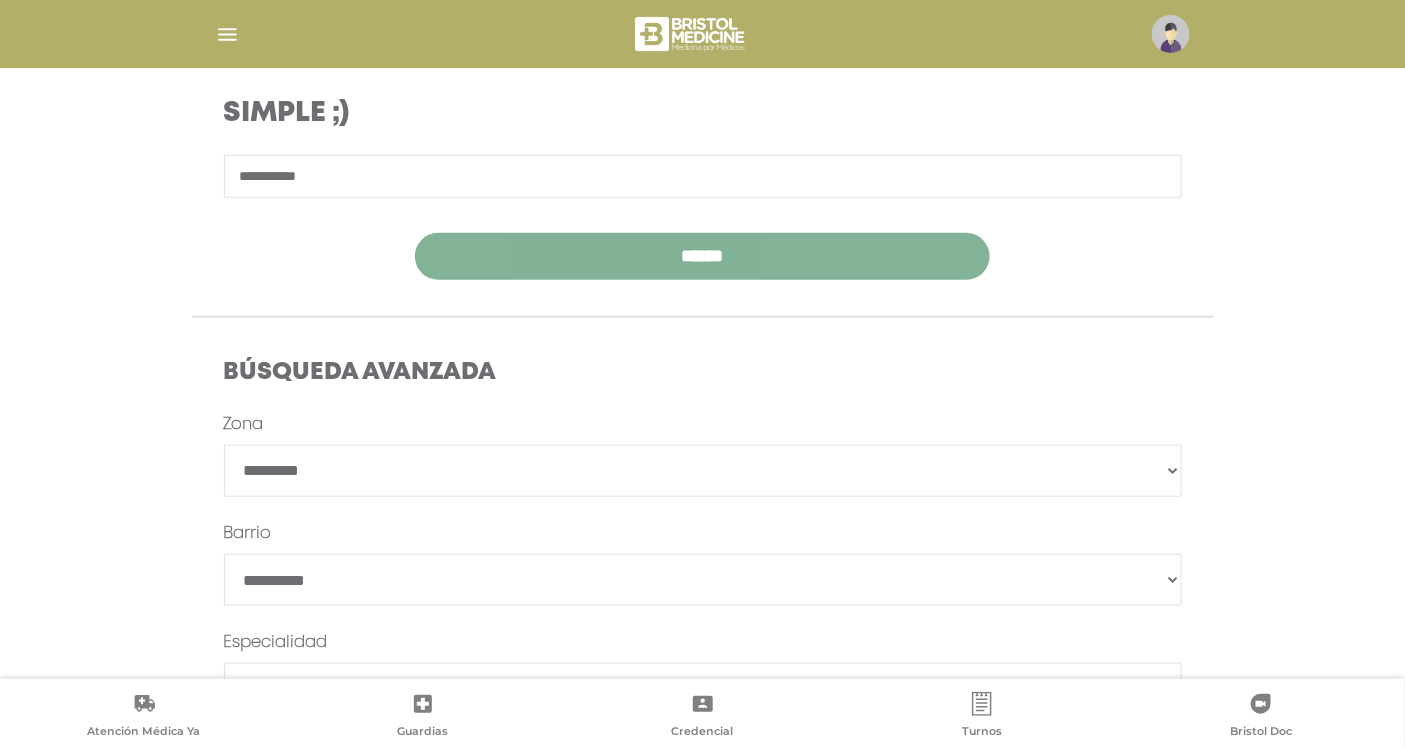 click on "******" at bounding box center [702, 256] 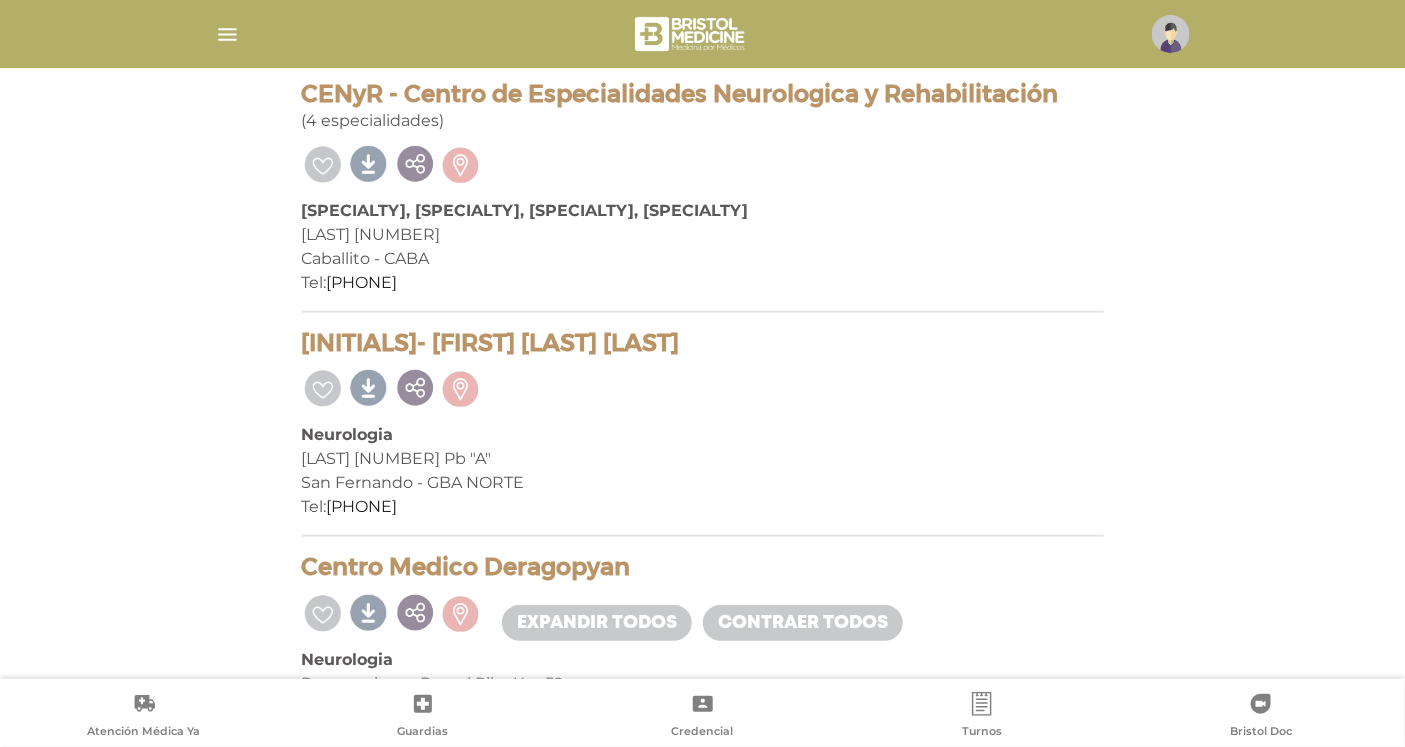 scroll, scrollTop: 375, scrollLeft: 0, axis: vertical 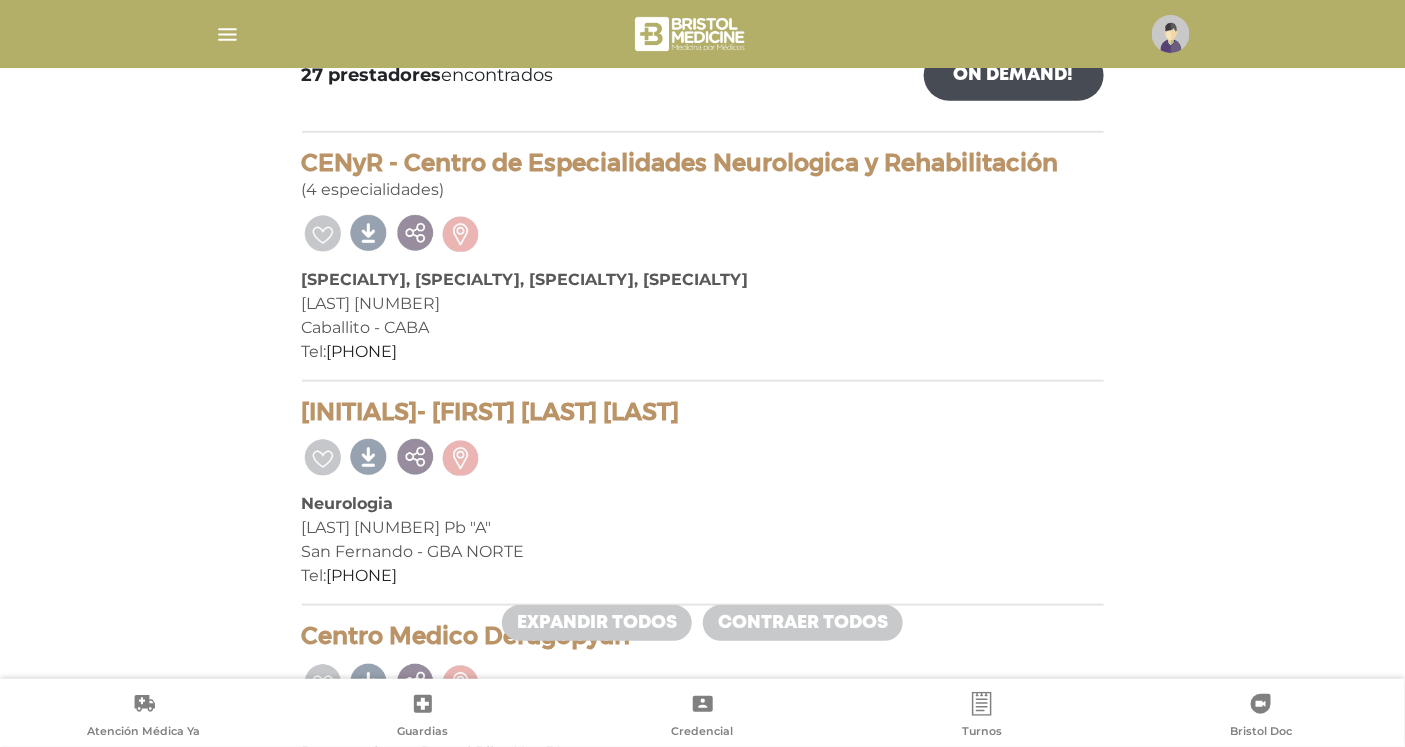 drag, startPoint x: 374, startPoint y: 411, endPoint x: 678, endPoint y: 417, distance: 304.0592 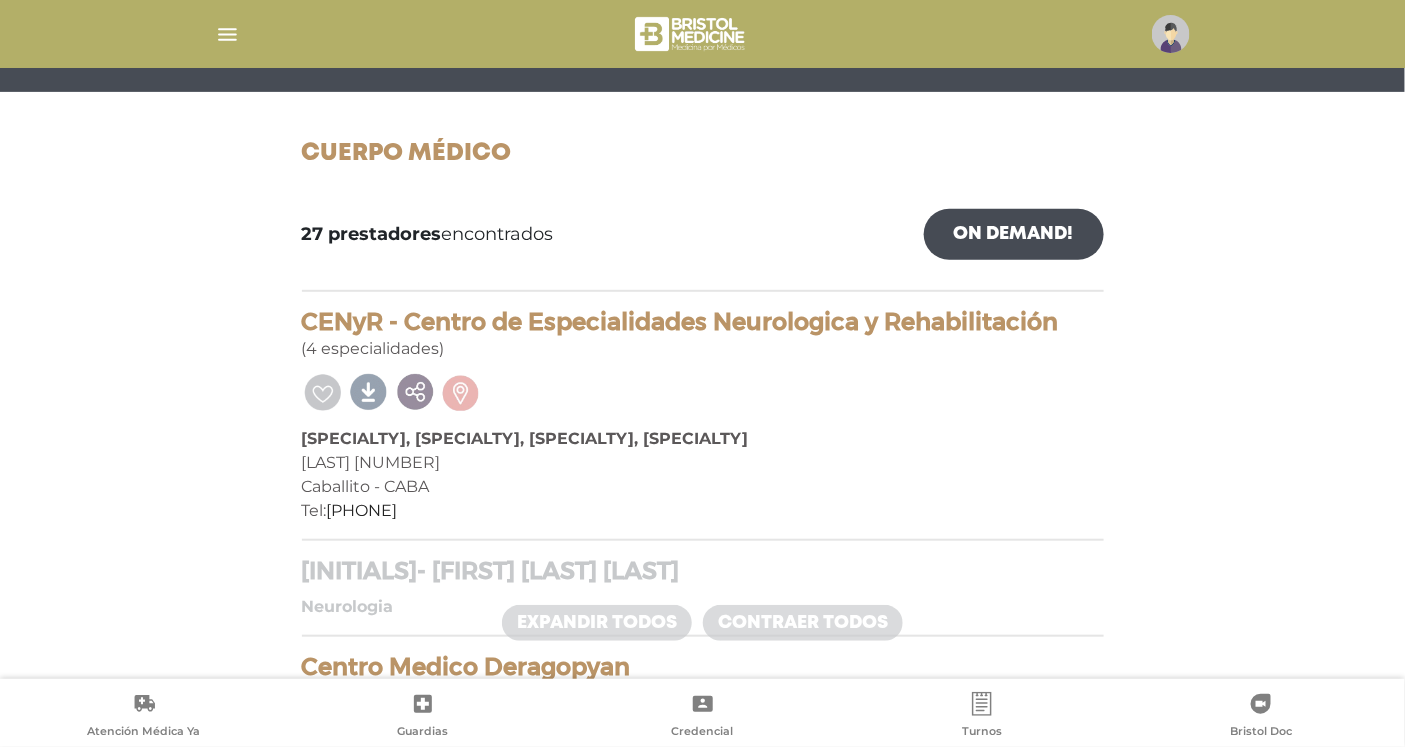 scroll, scrollTop: 0, scrollLeft: 0, axis: both 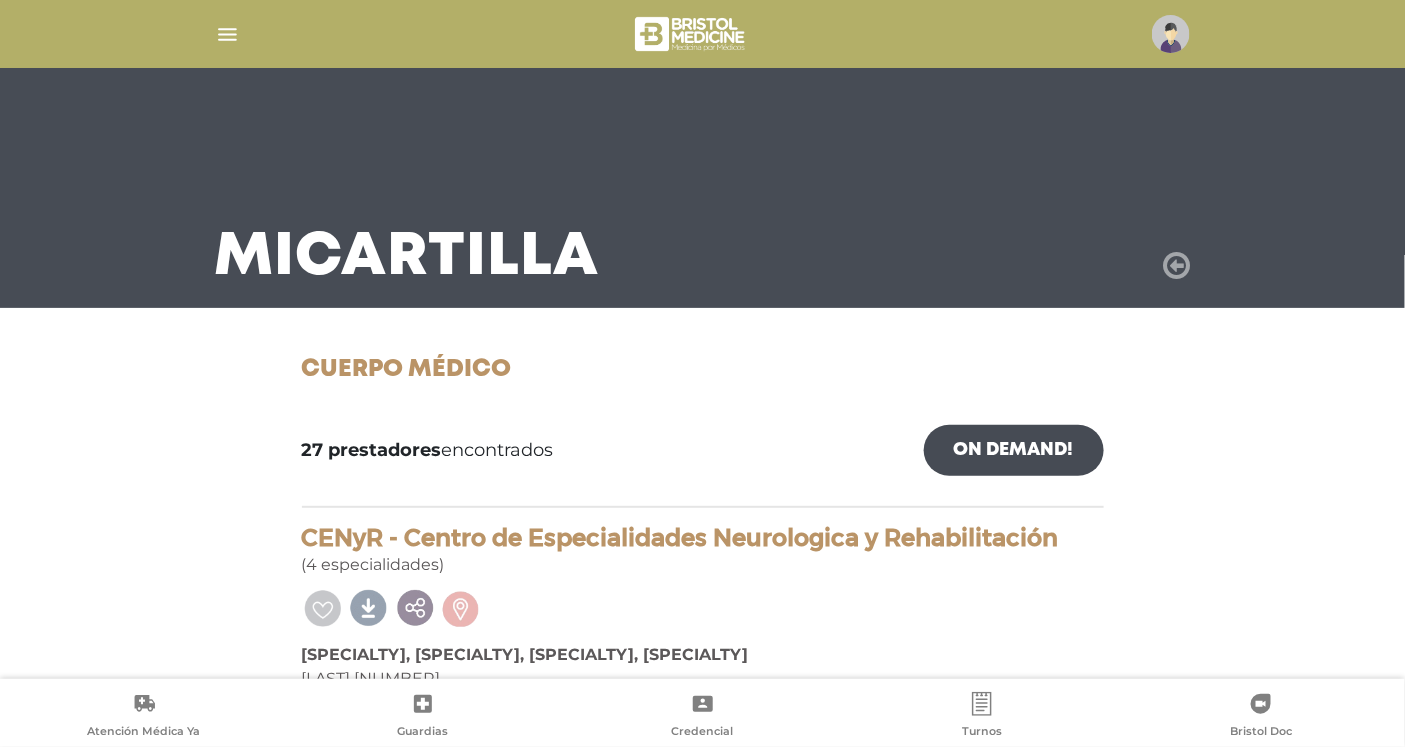 drag, startPoint x: 1185, startPoint y: 264, endPoint x: 1167, endPoint y: 265, distance: 18.027756 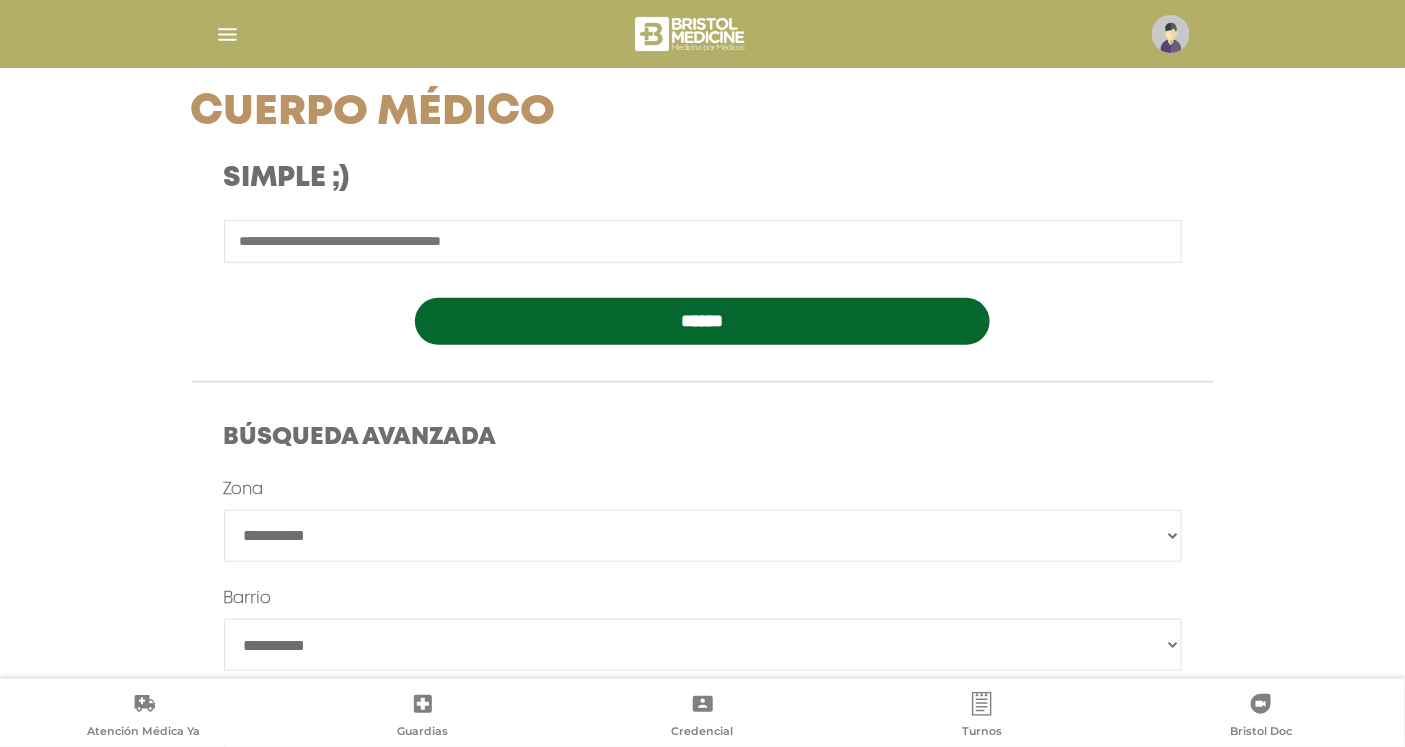 scroll, scrollTop: 333, scrollLeft: 0, axis: vertical 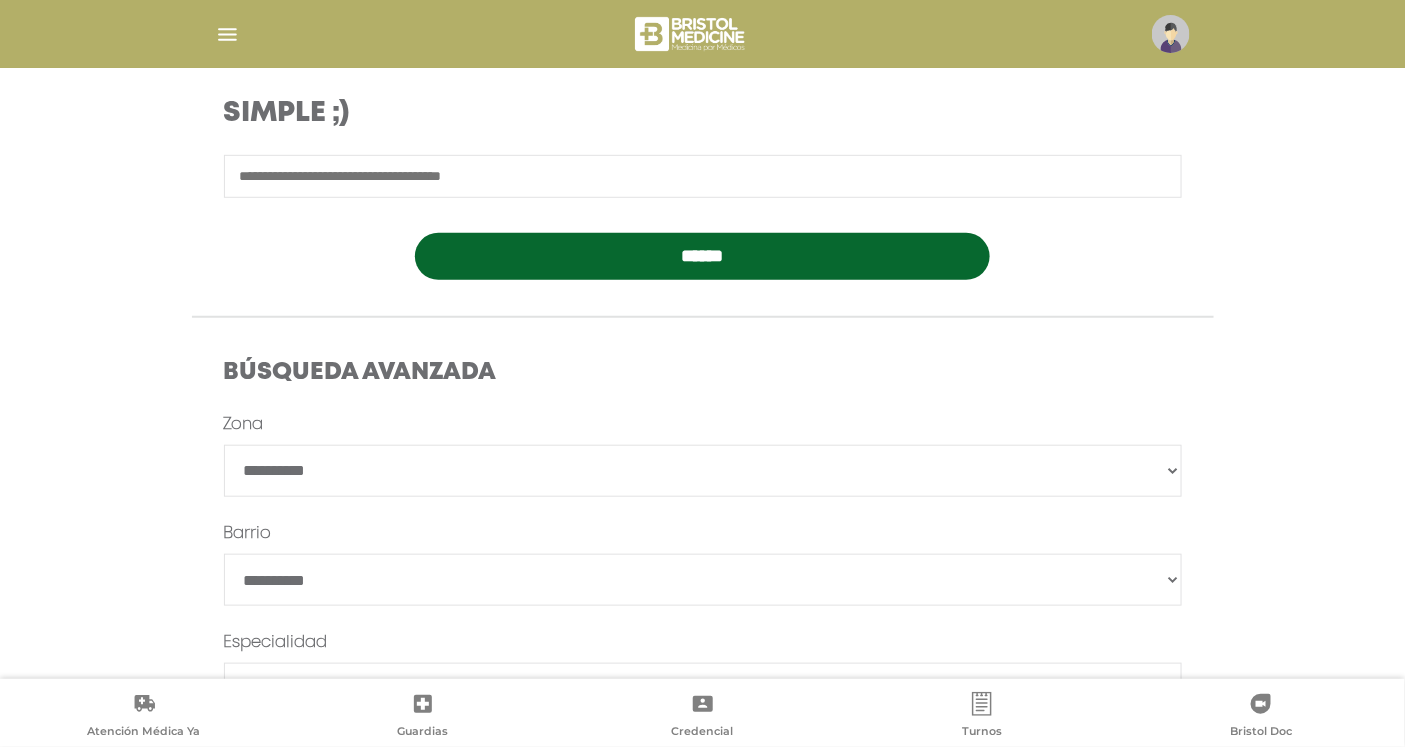 click on "**********" at bounding box center (703, 471) 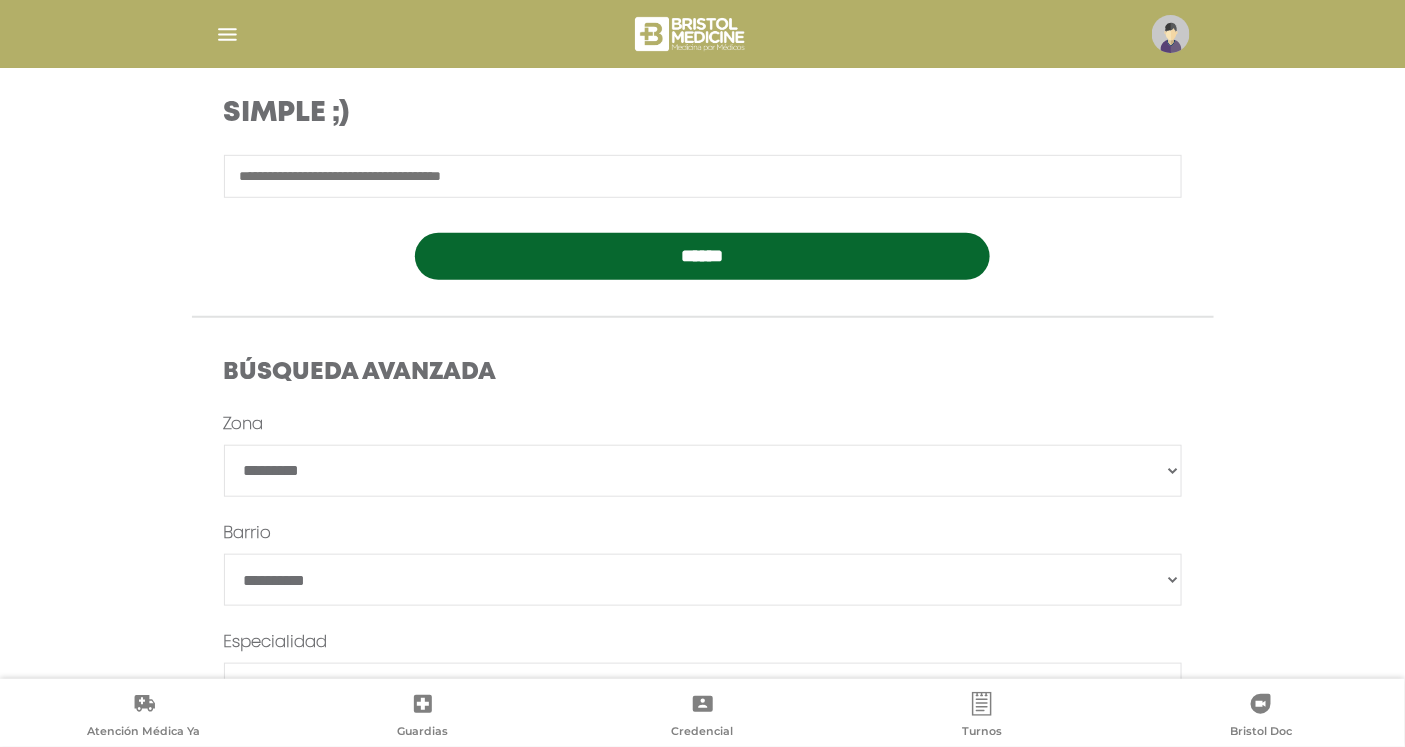 click on "**********" at bounding box center [703, 471] 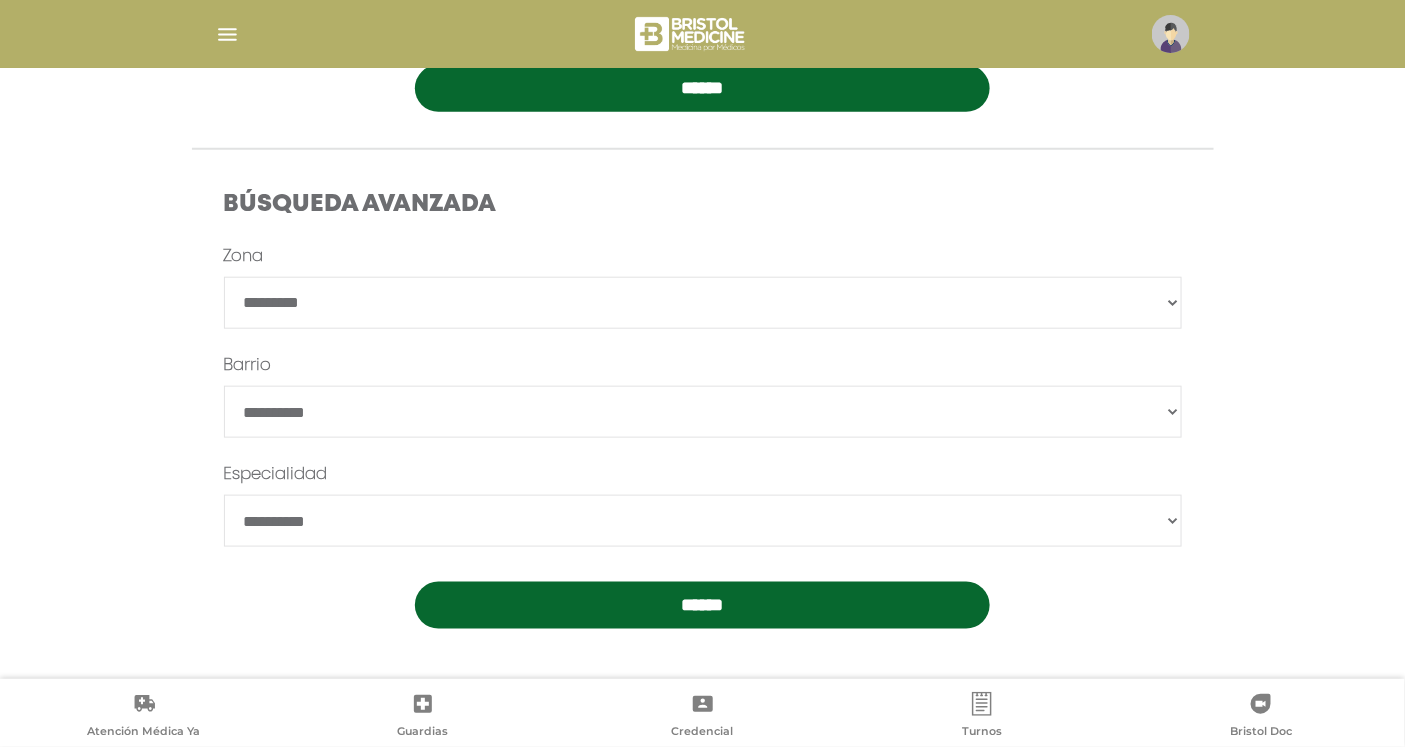 click on "**********" at bounding box center [703, 521] 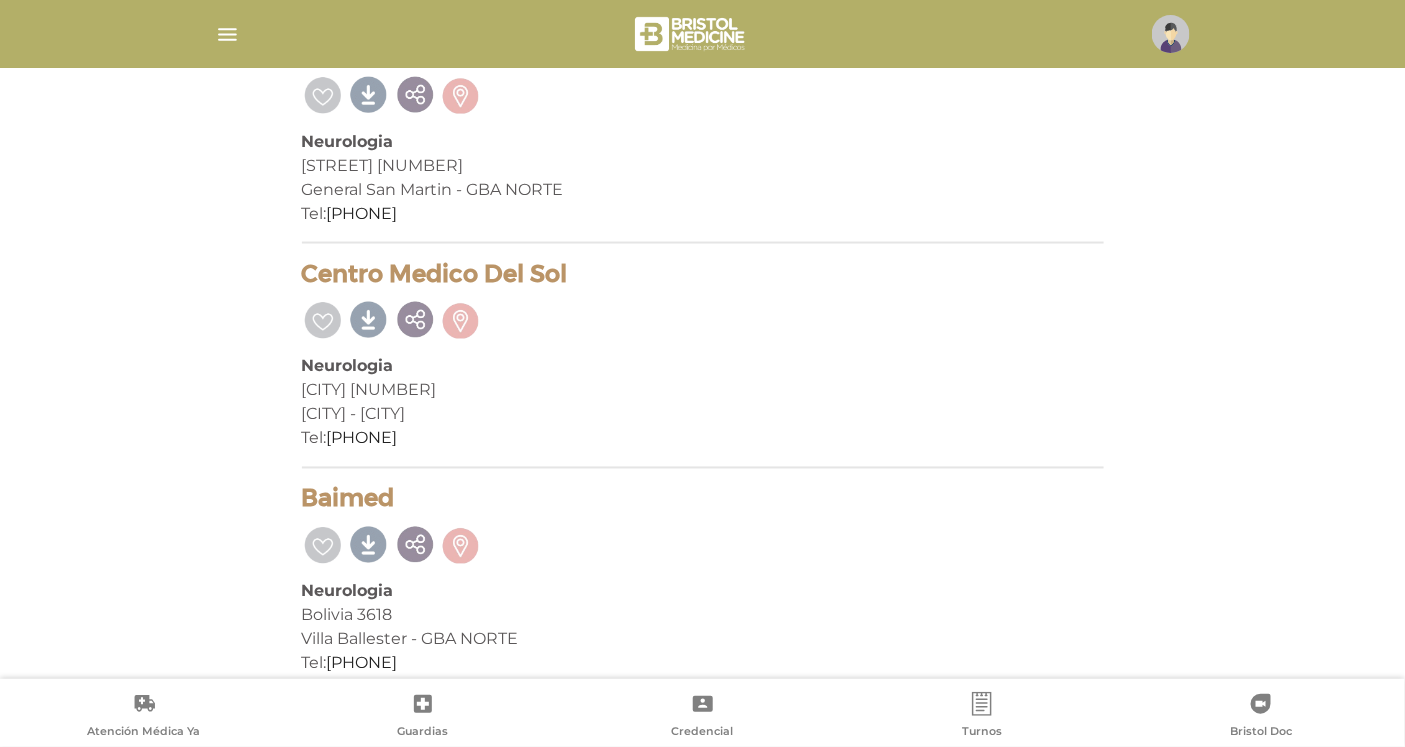 scroll, scrollTop: 962, scrollLeft: 0, axis: vertical 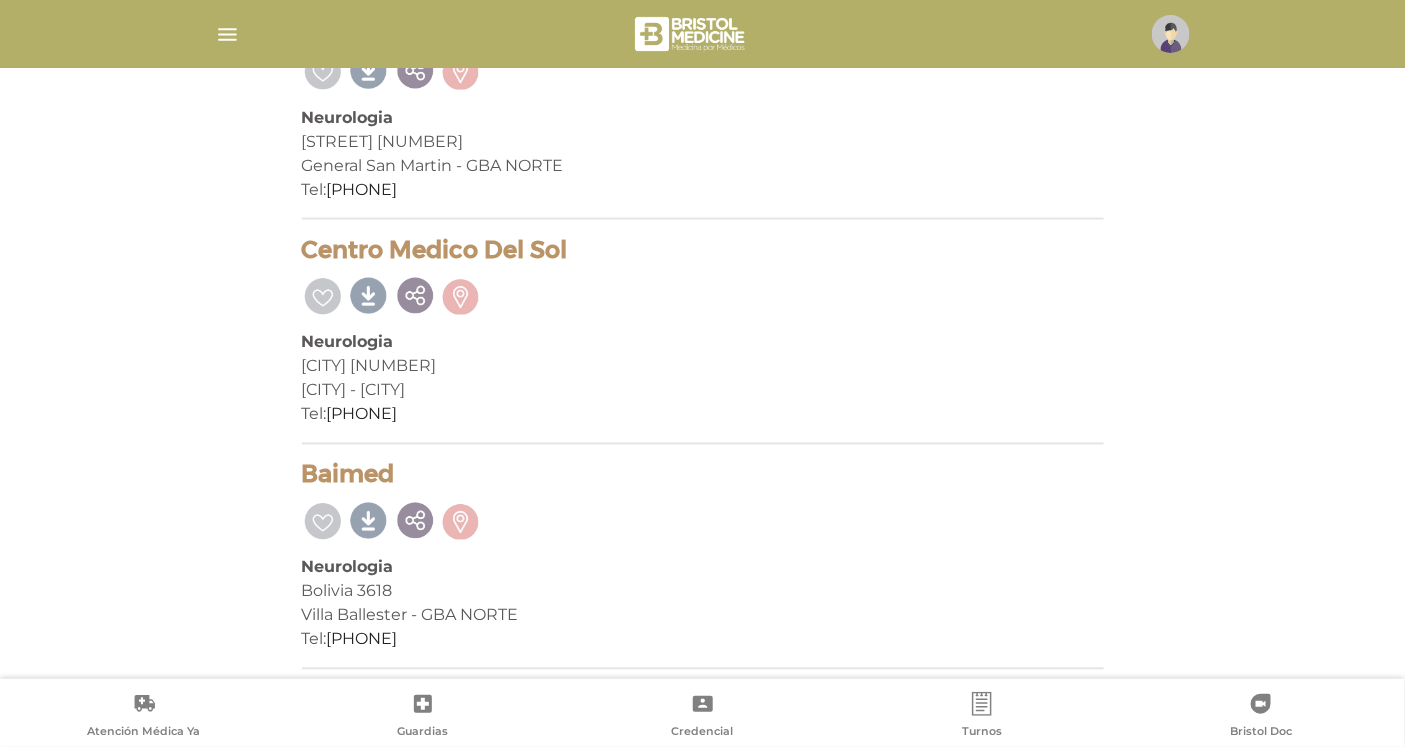 drag, startPoint x: 302, startPoint y: 358, endPoint x: 444, endPoint y: 365, distance: 142.17242 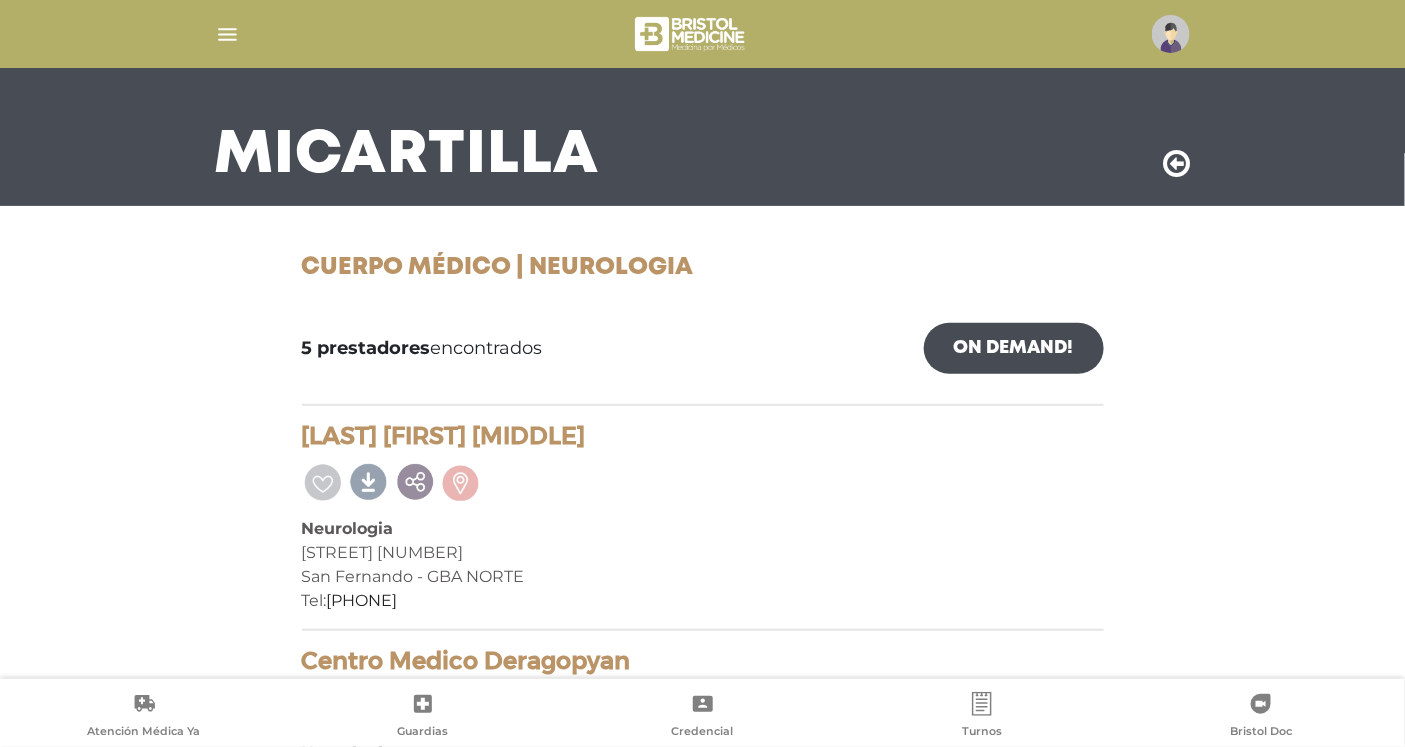 scroll, scrollTop: 73, scrollLeft: 0, axis: vertical 